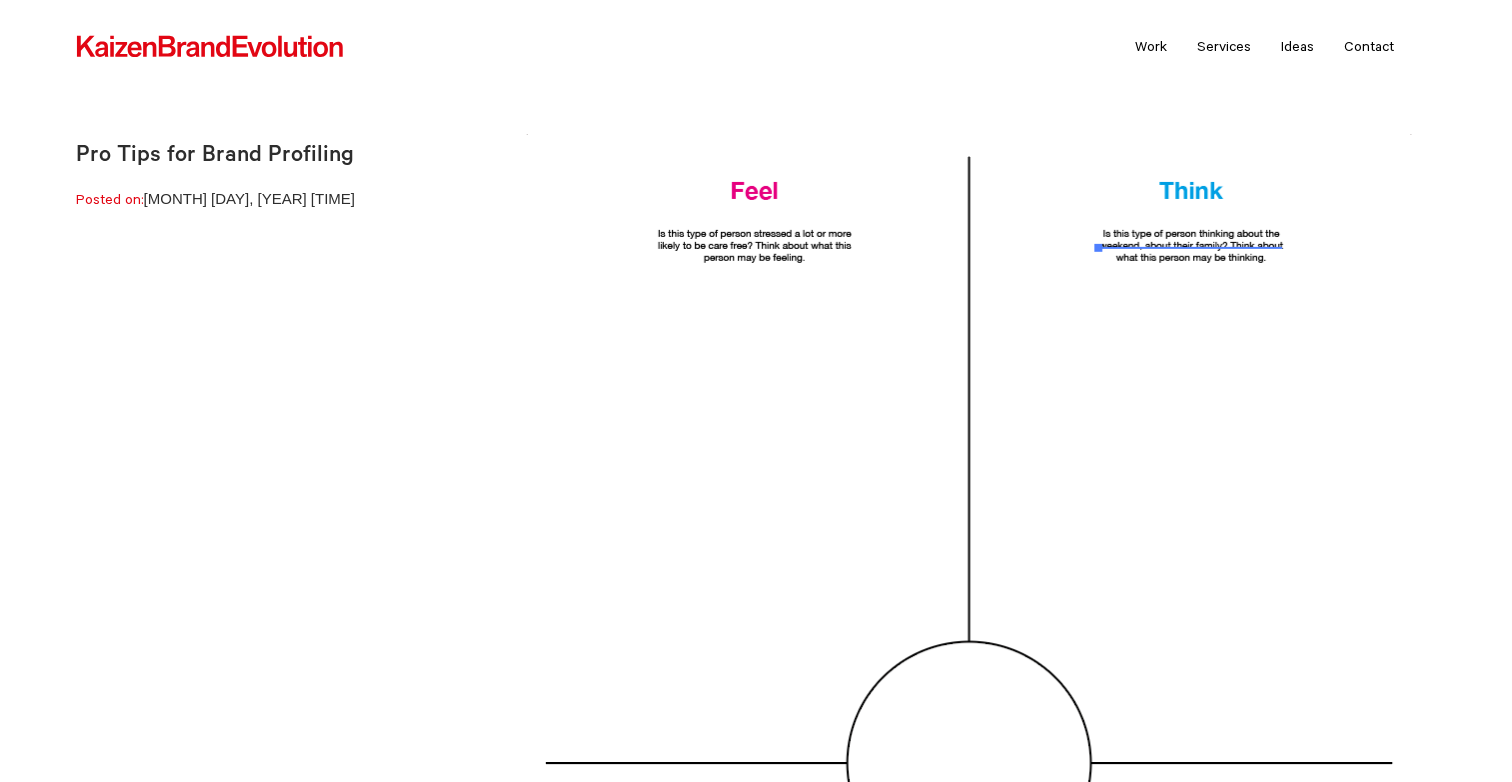 scroll, scrollTop: 0, scrollLeft: 0, axis: both 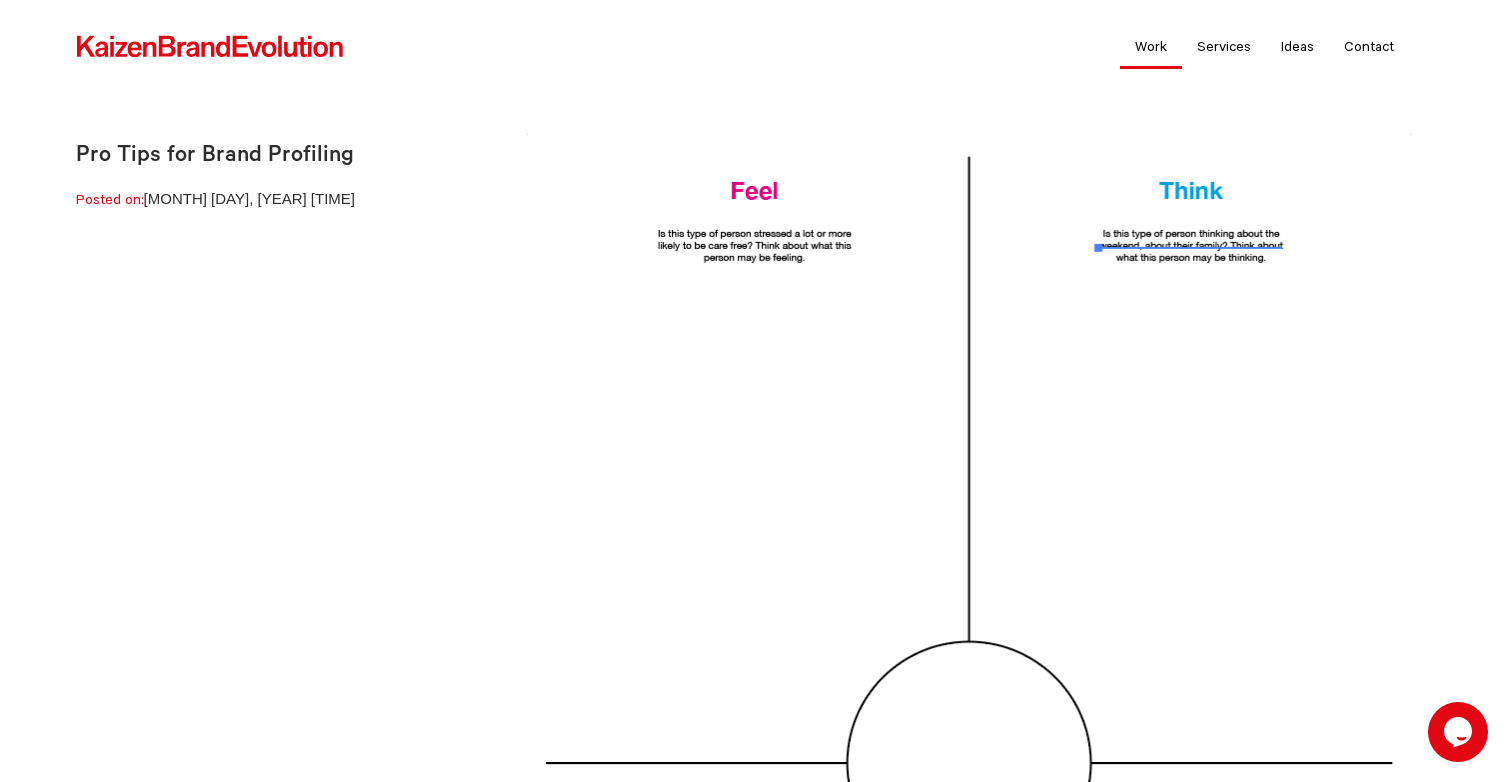 click on "Work" at bounding box center (1151, 46) 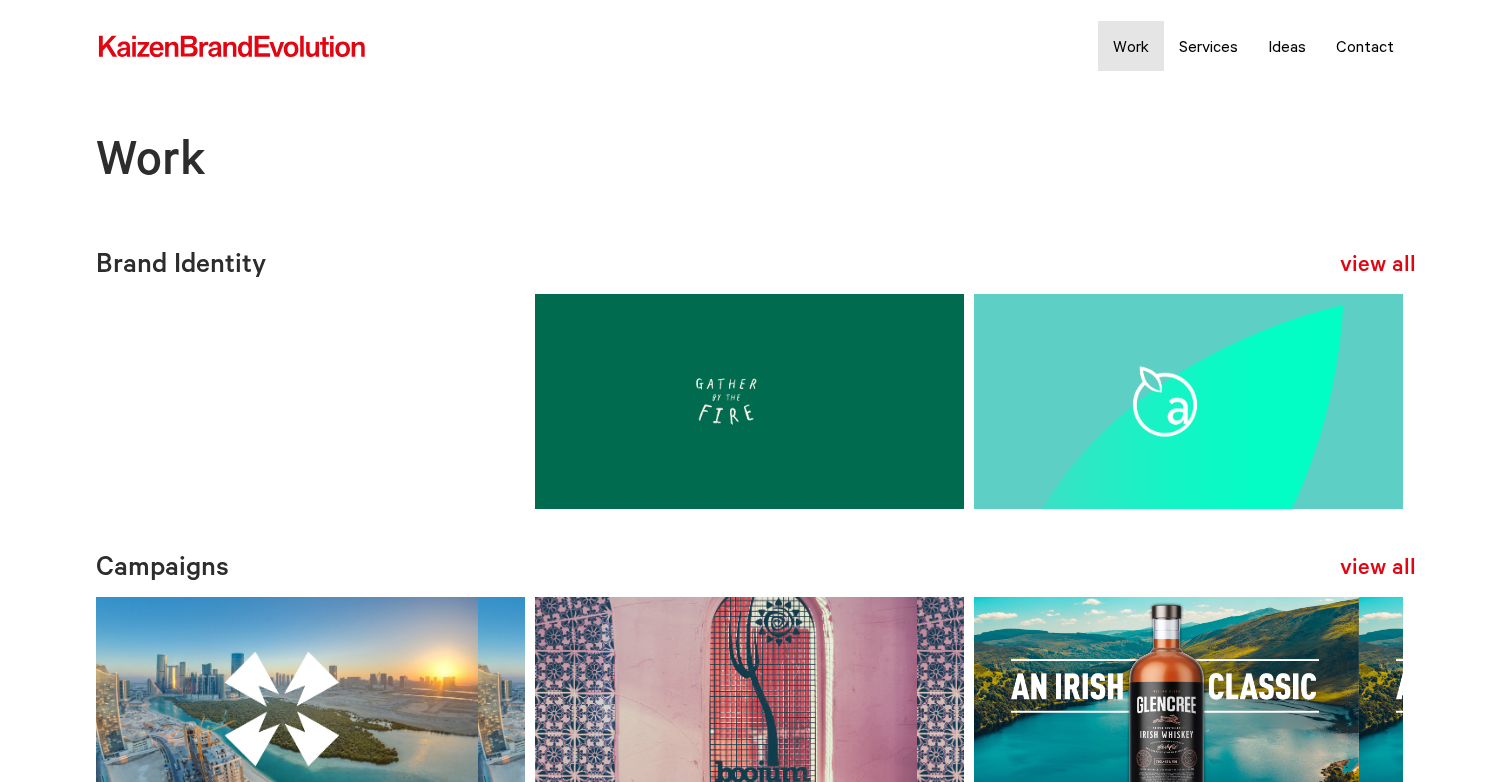 scroll, scrollTop: 0, scrollLeft: 0, axis: both 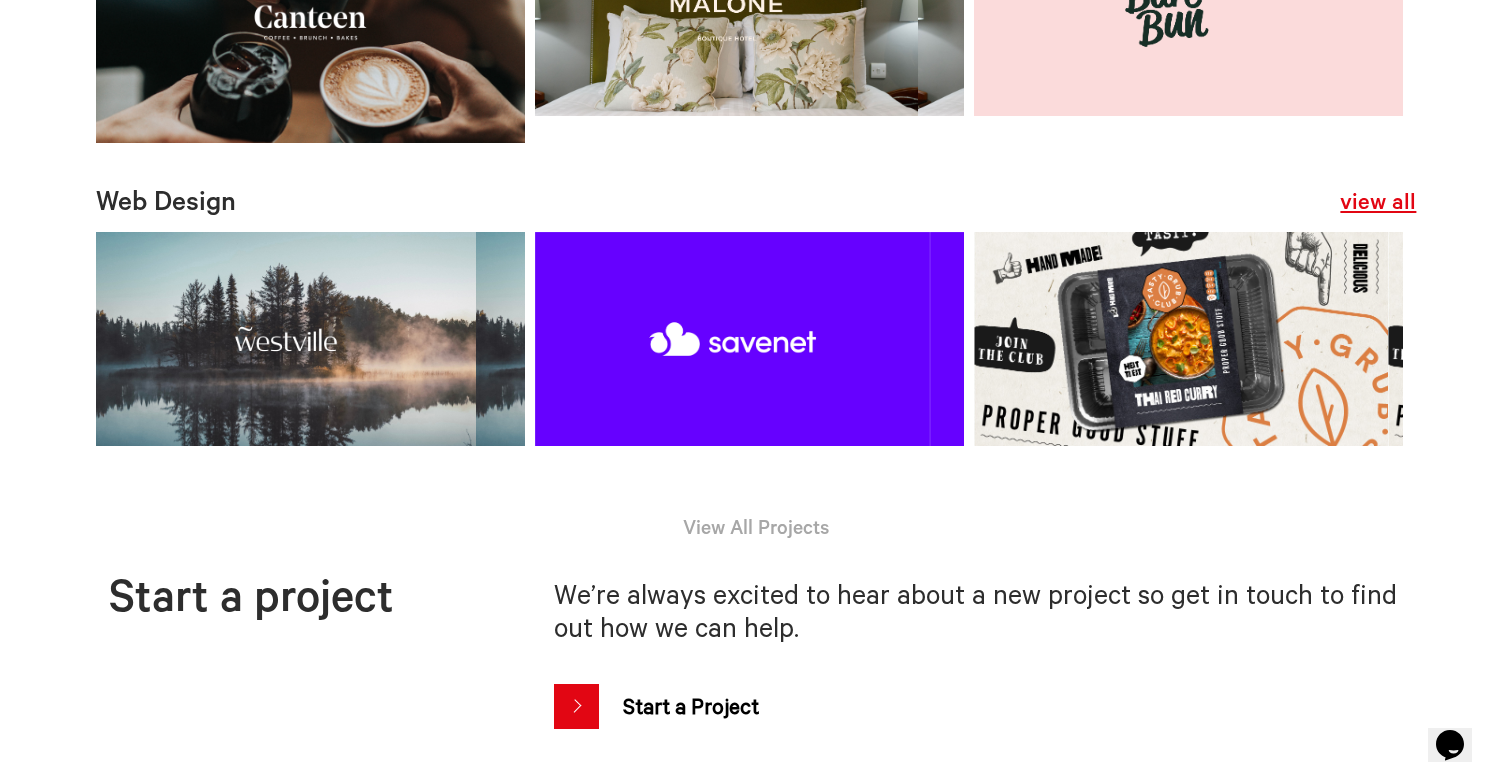 click on "view all" at bounding box center (1378, 205) 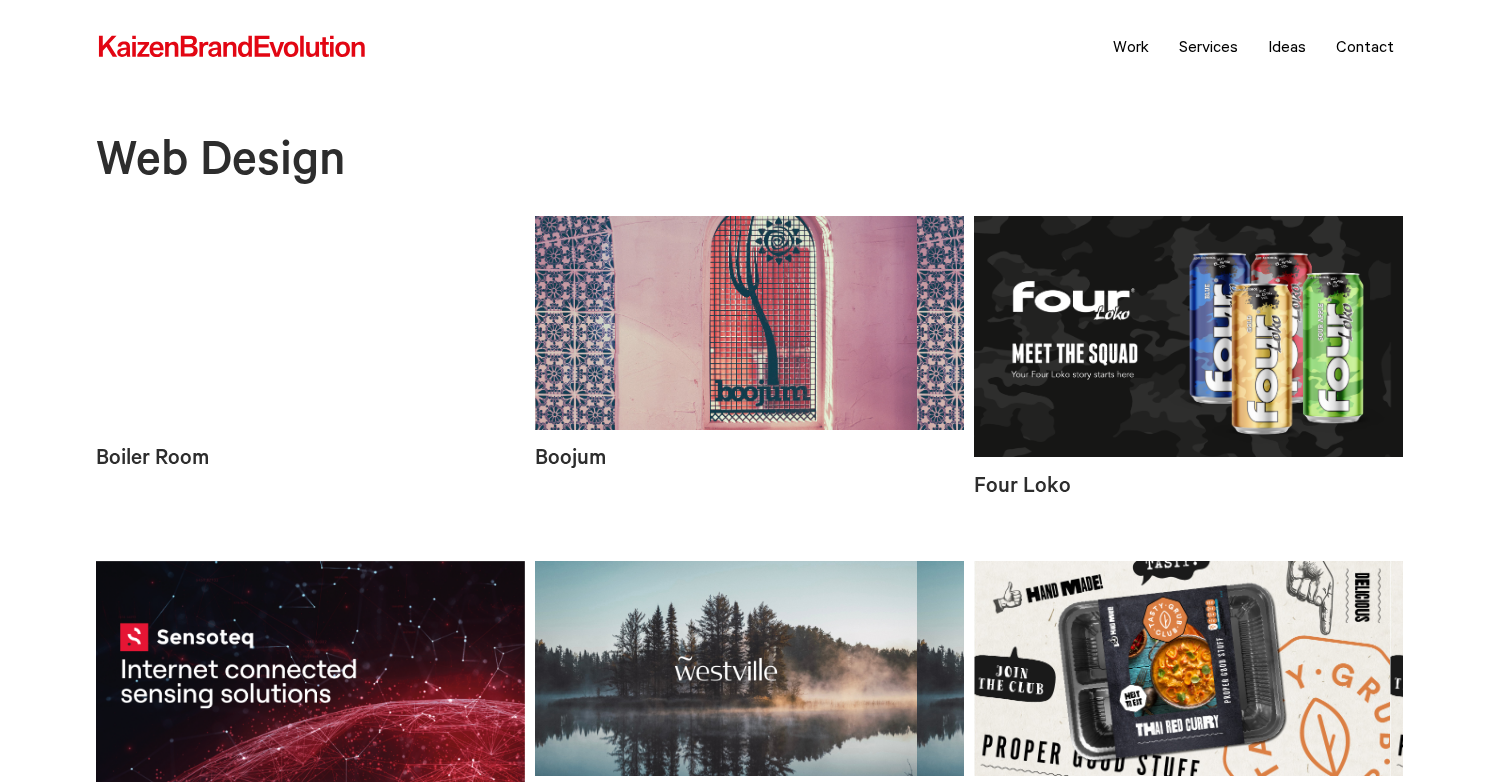 scroll, scrollTop: 0, scrollLeft: 0, axis: both 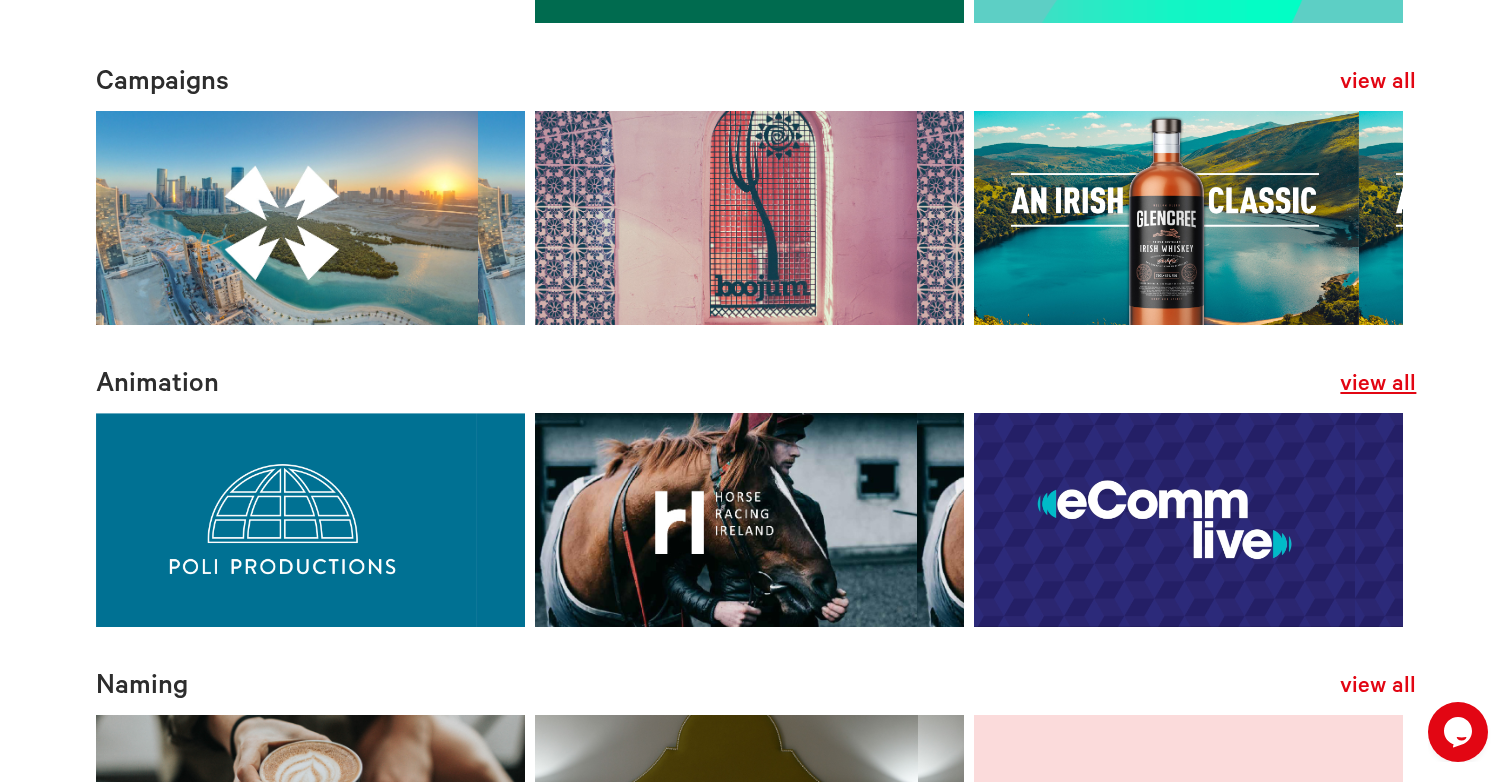 click on "view all" at bounding box center [1378, 386] 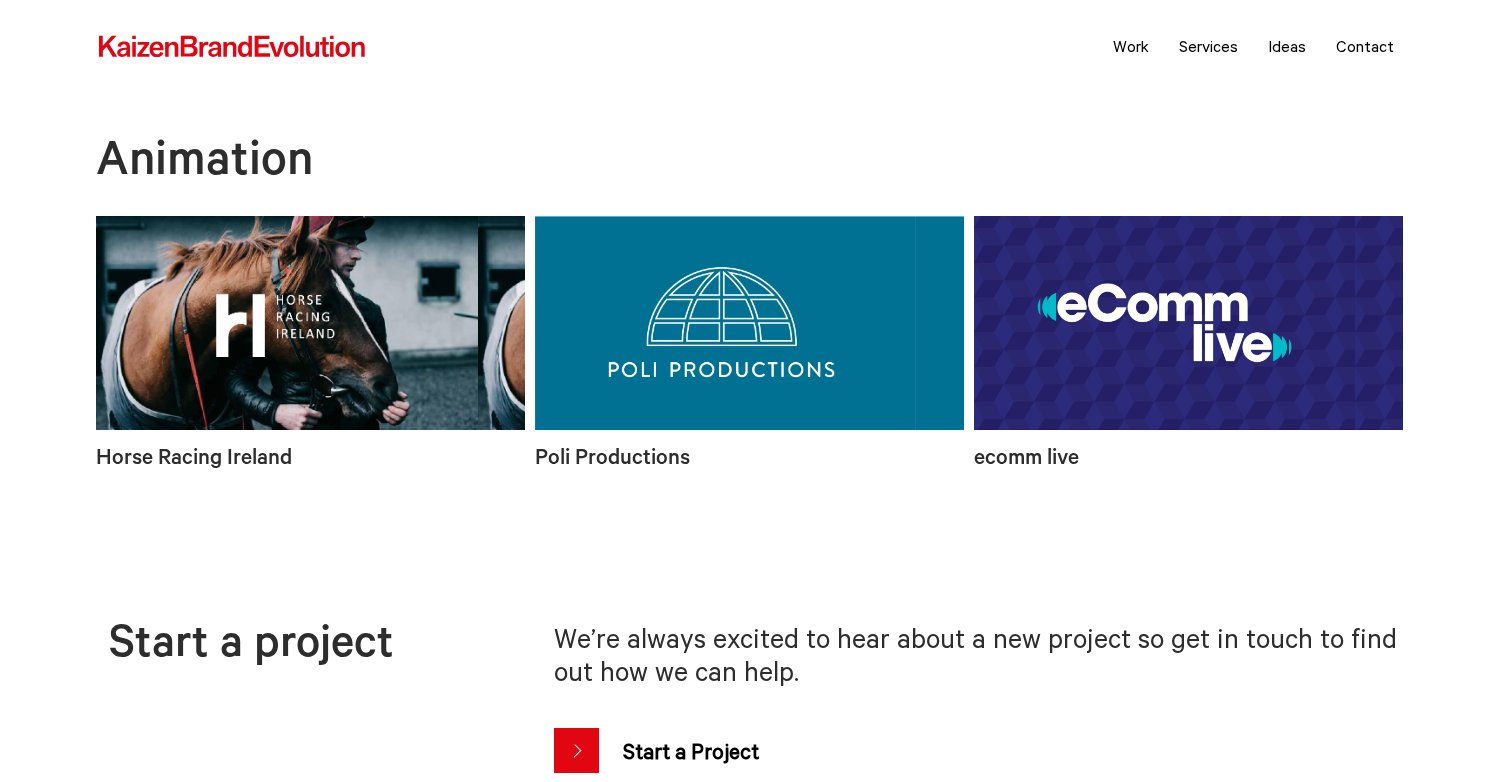 scroll, scrollTop: 0, scrollLeft: 0, axis: both 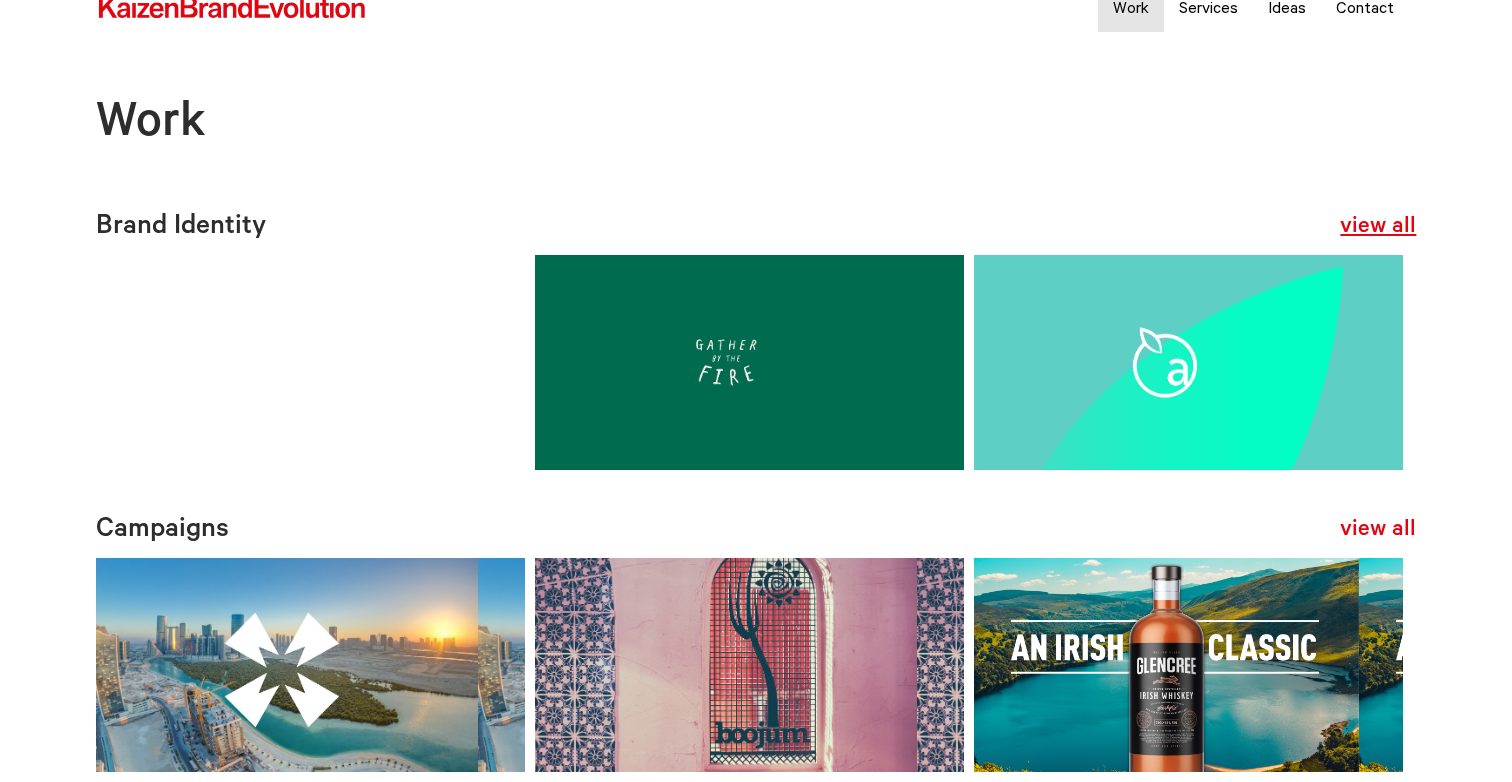 click on "view all" at bounding box center [1378, 228] 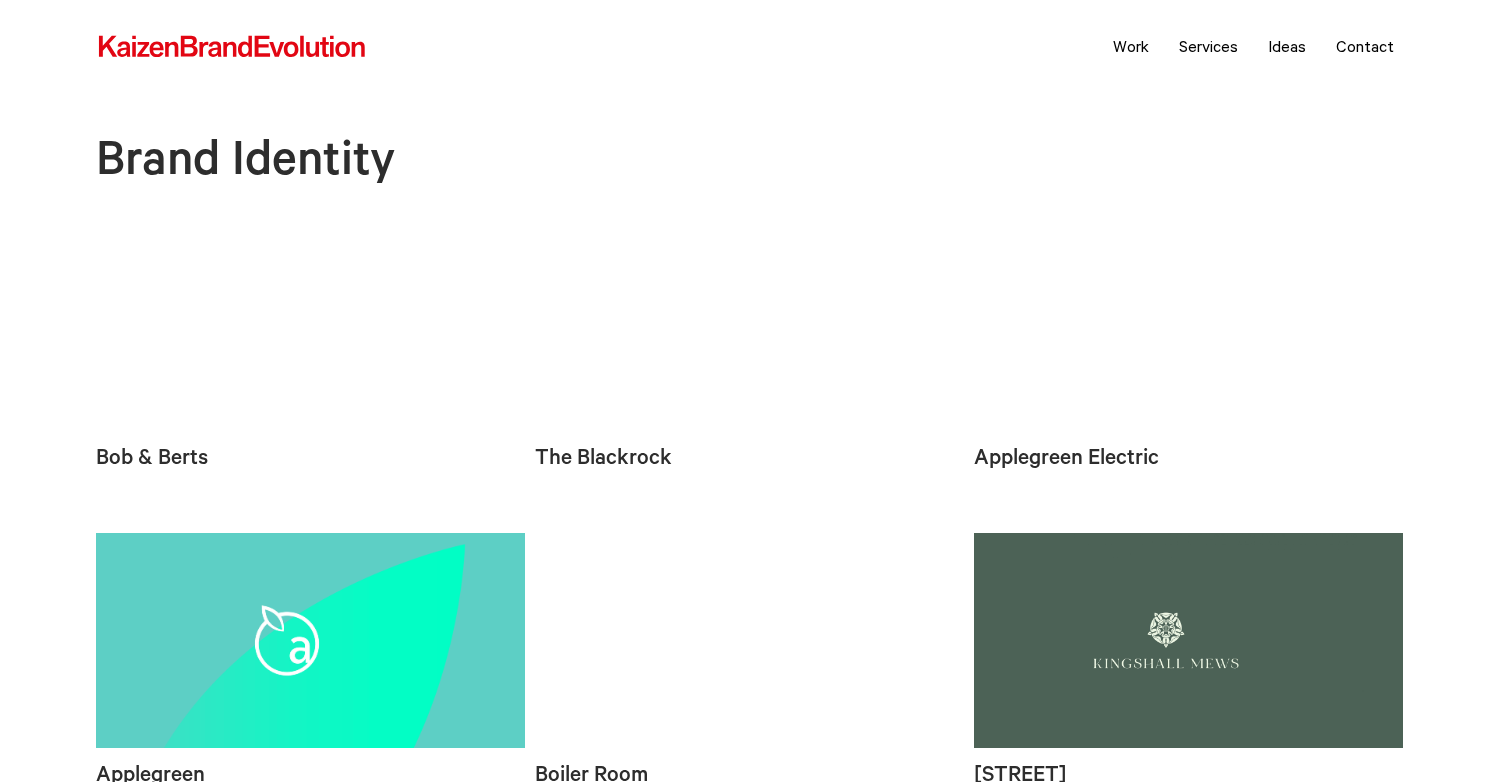 scroll, scrollTop: 0, scrollLeft: 0, axis: both 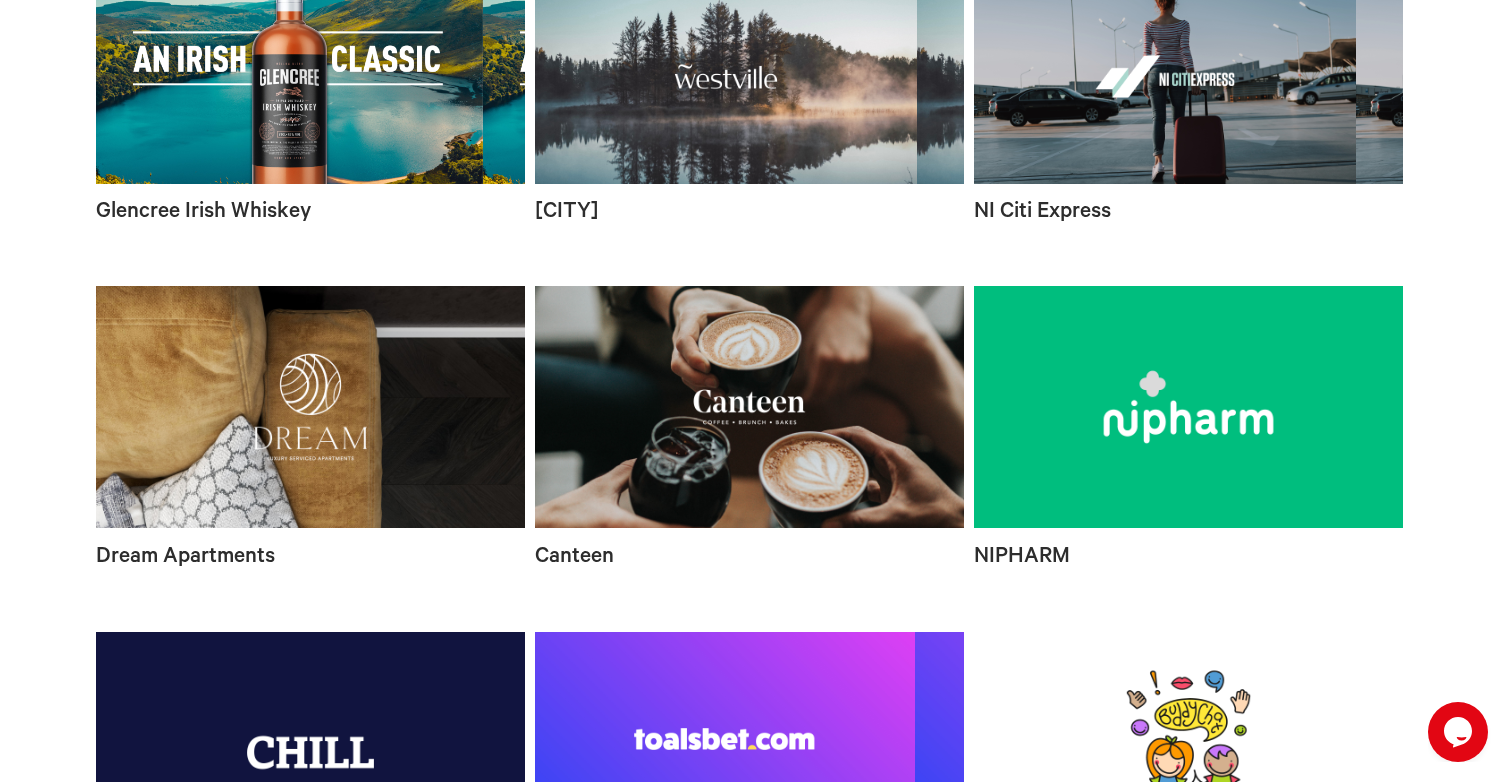 click at bounding box center (1188, 76) 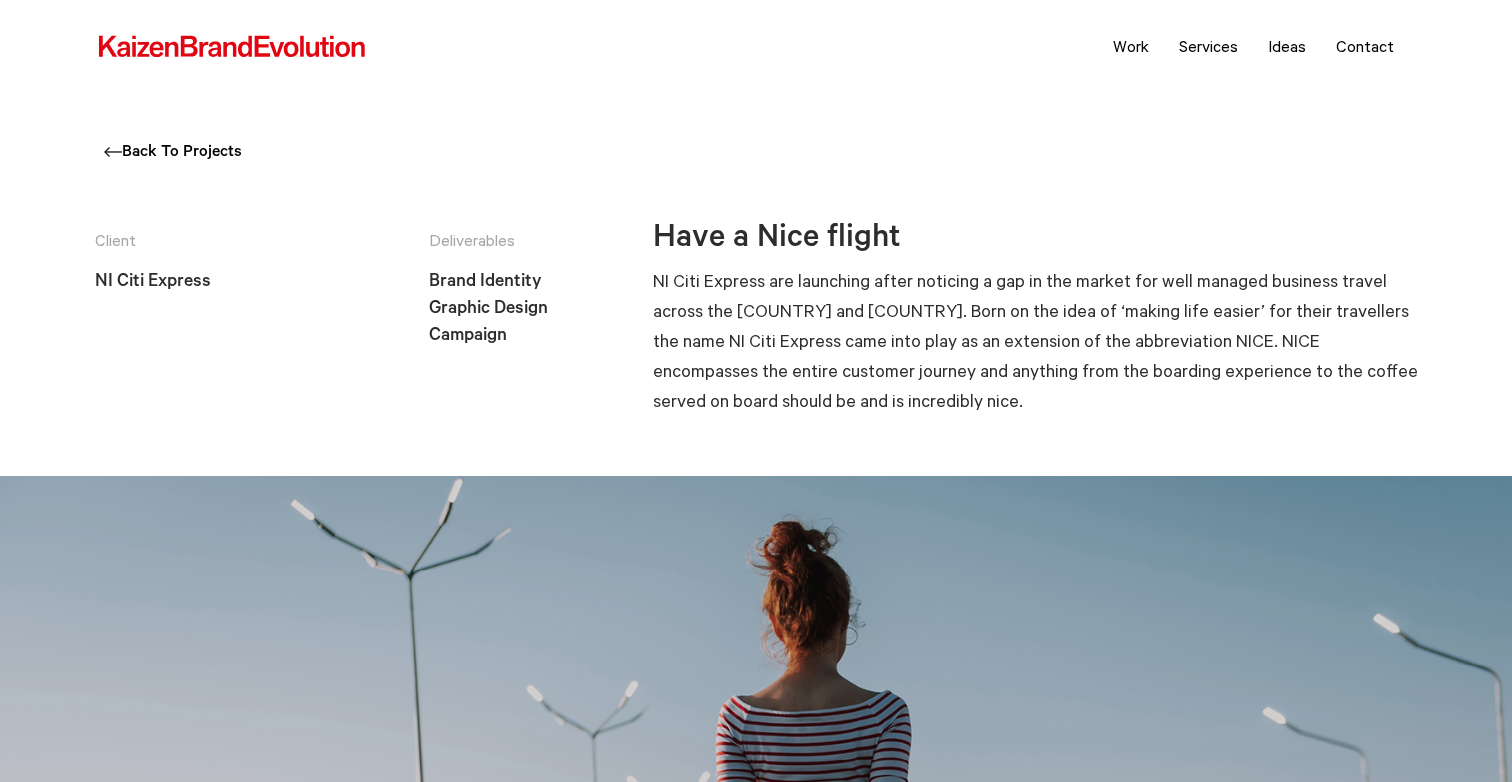 scroll, scrollTop: 0, scrollLeft: 0, axis: both 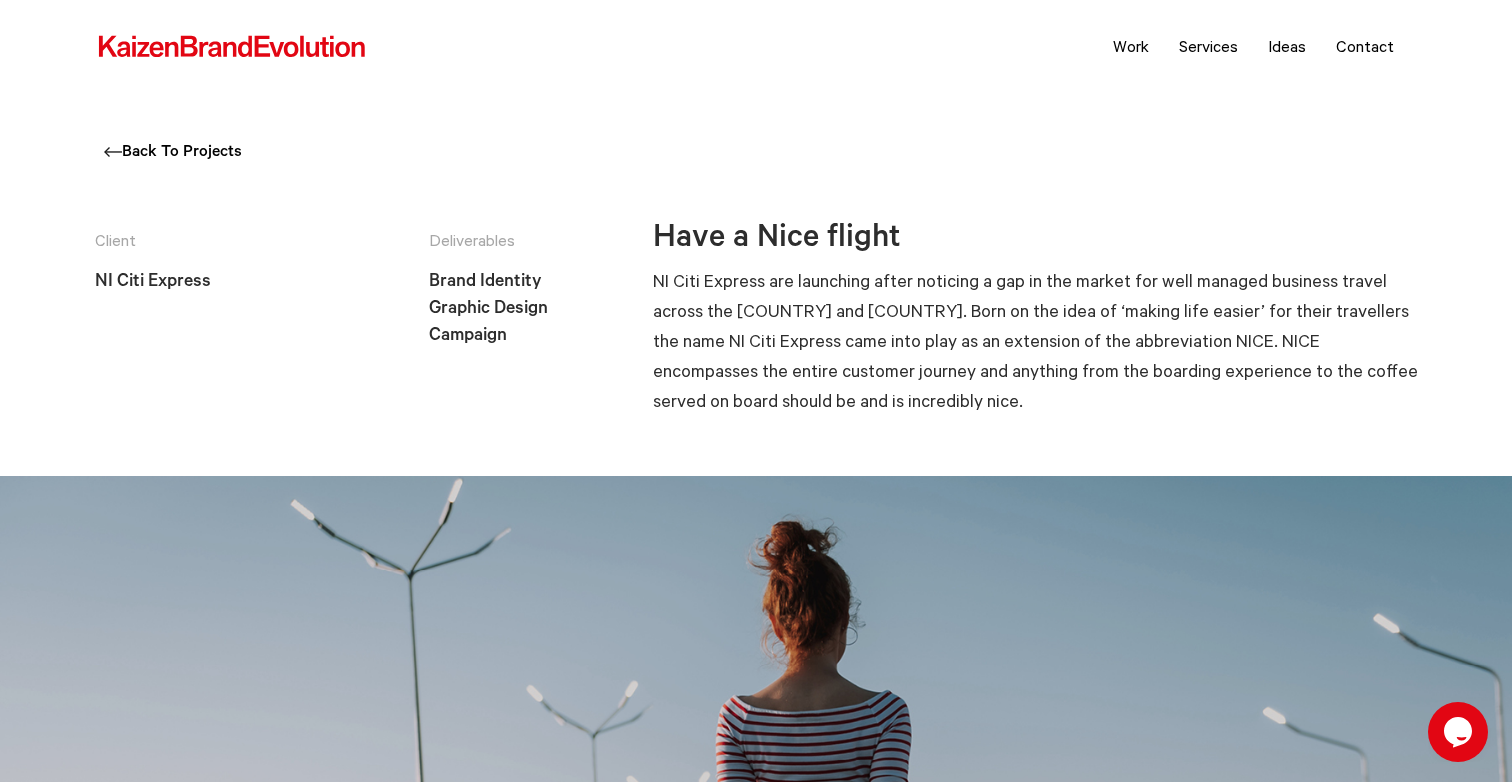 click on "NI Citi Express" at bounding box center [259, 283] 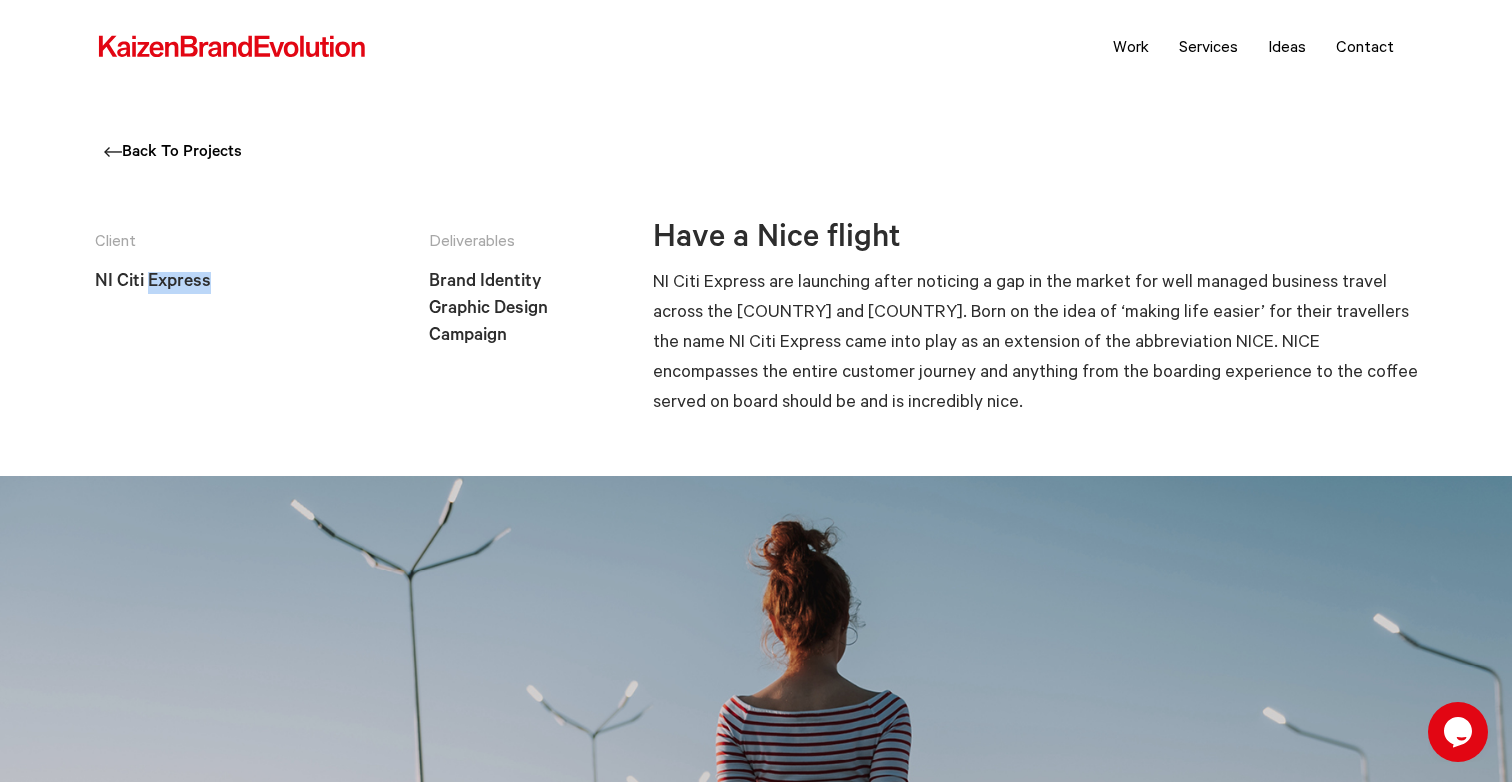 click on "NI Citi Express" at bounding box center [259, 283] 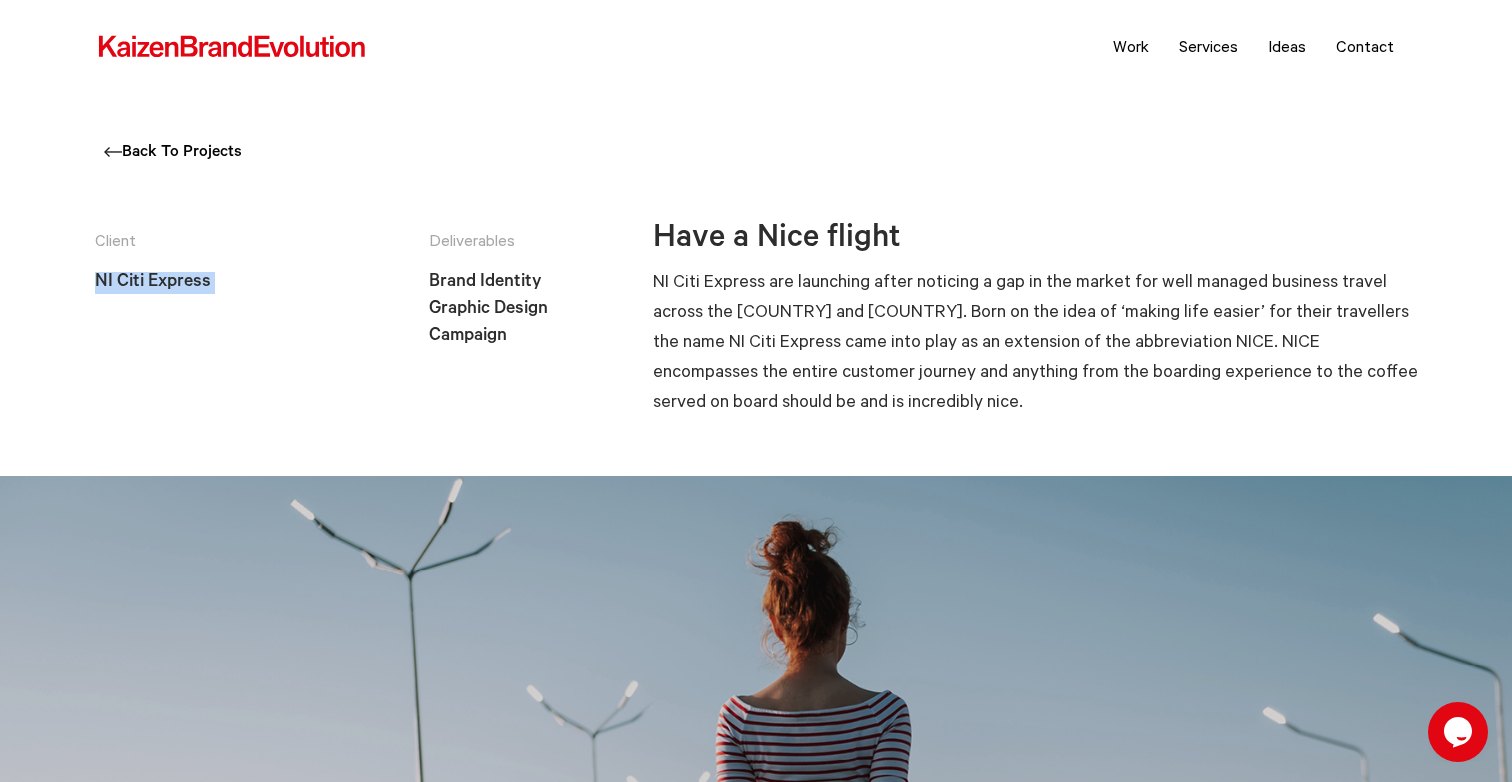 click on "NI Citi Express" at bounding box center (259, 283) 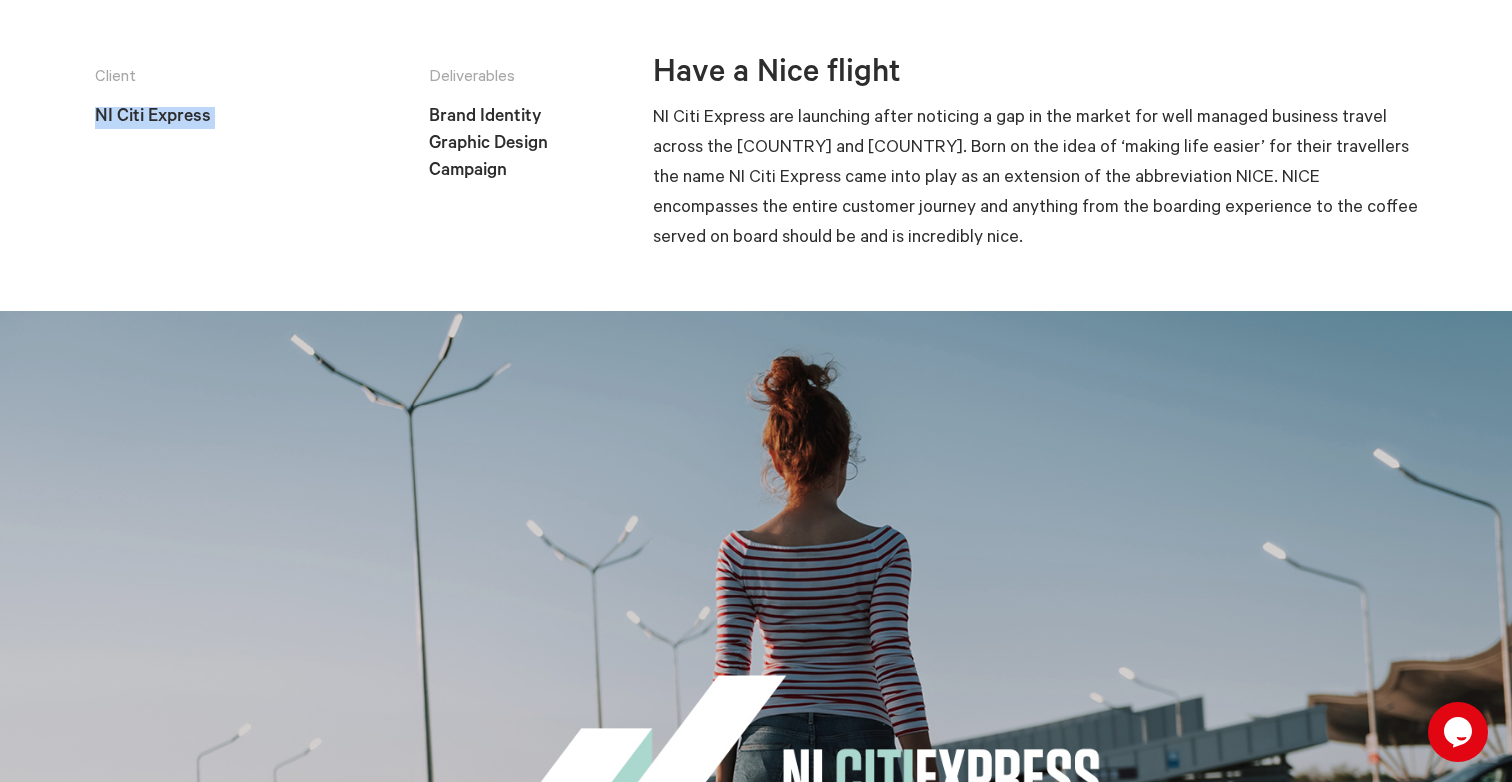 scroll, scrollTop: 0, scrollLeft: 0, axis: both 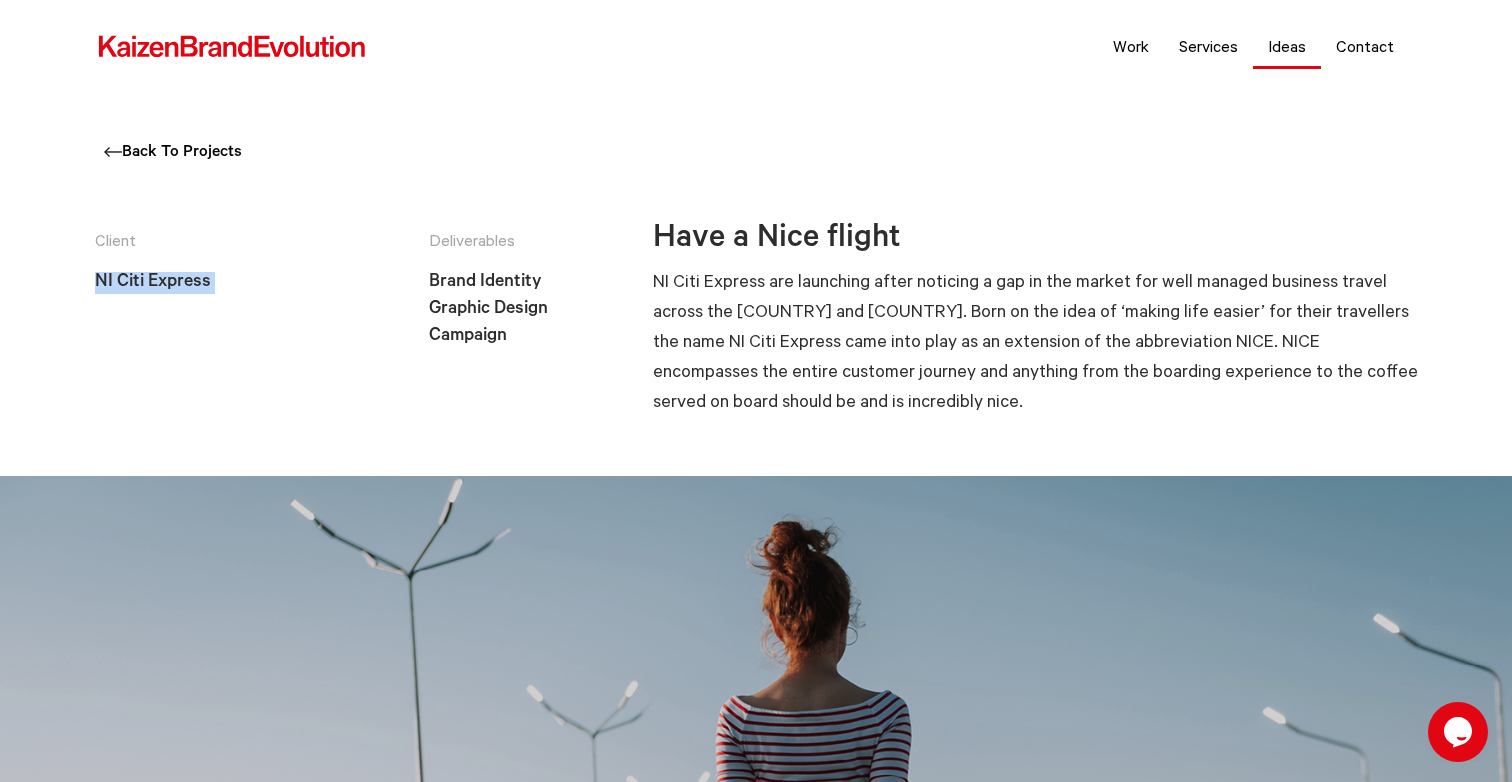 click on "Ideas" at bounding box center (1287, 46) 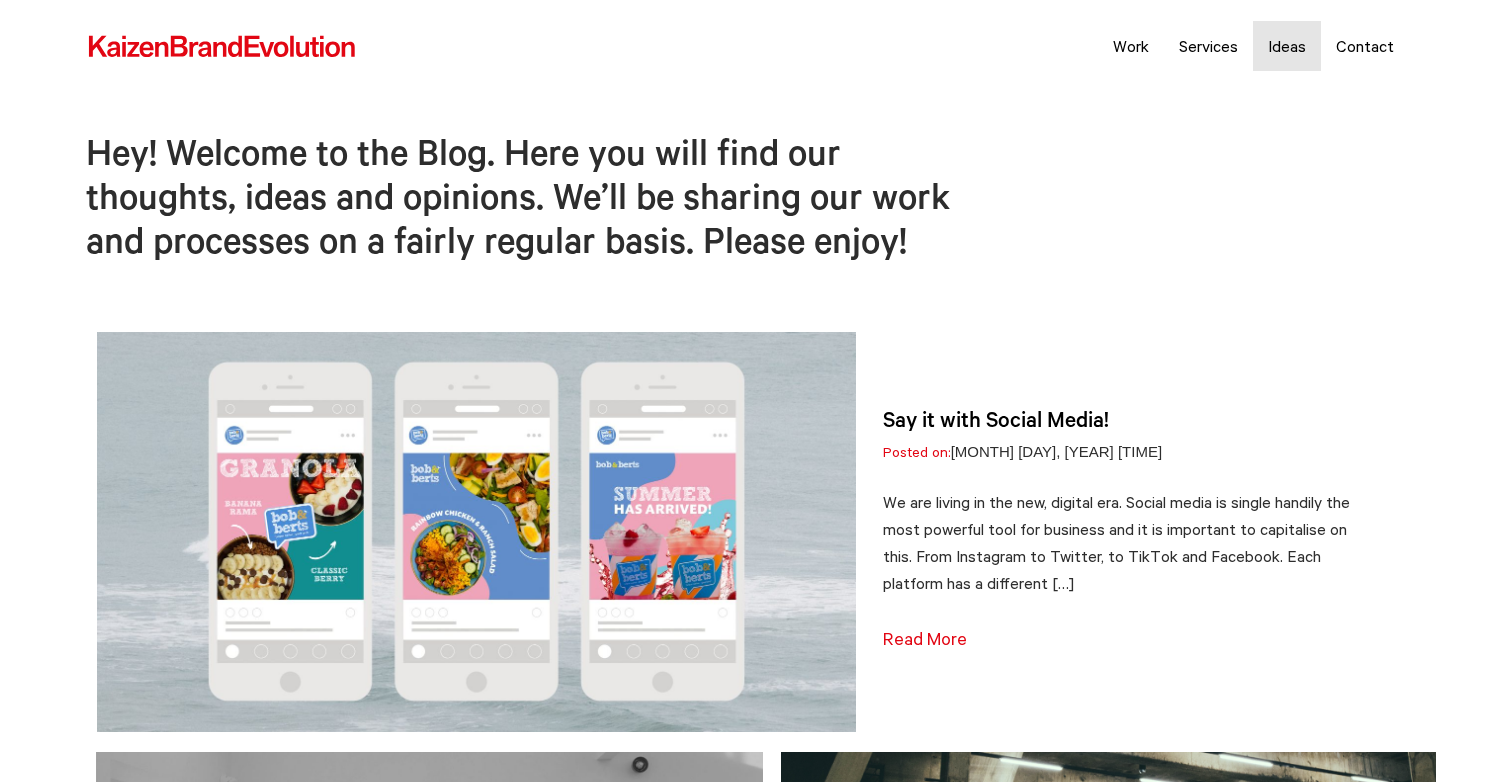 scroll, scrollTop: 0, scrollLeft: 0, axis: both 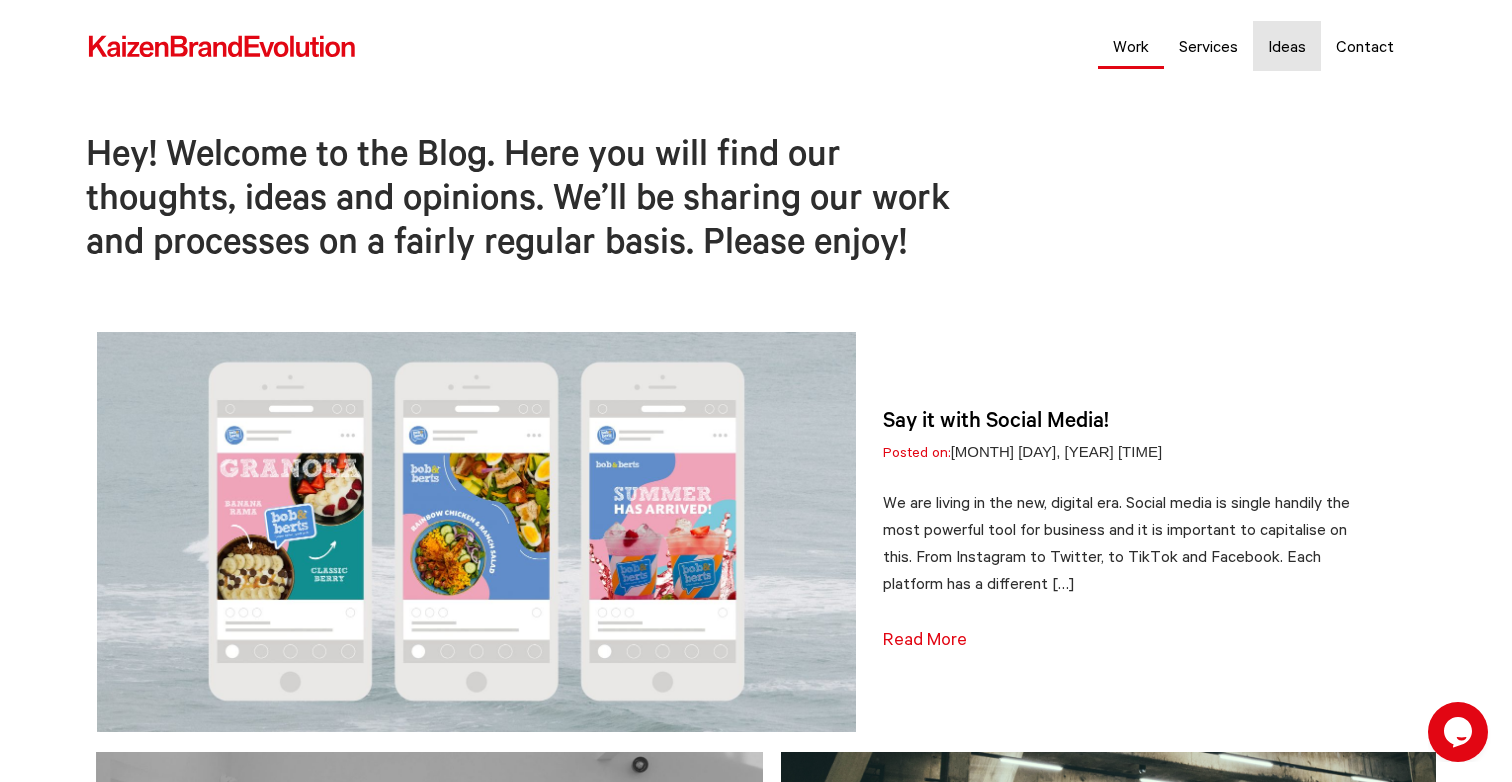 click on "Work" at bounding box center [1131, 46] 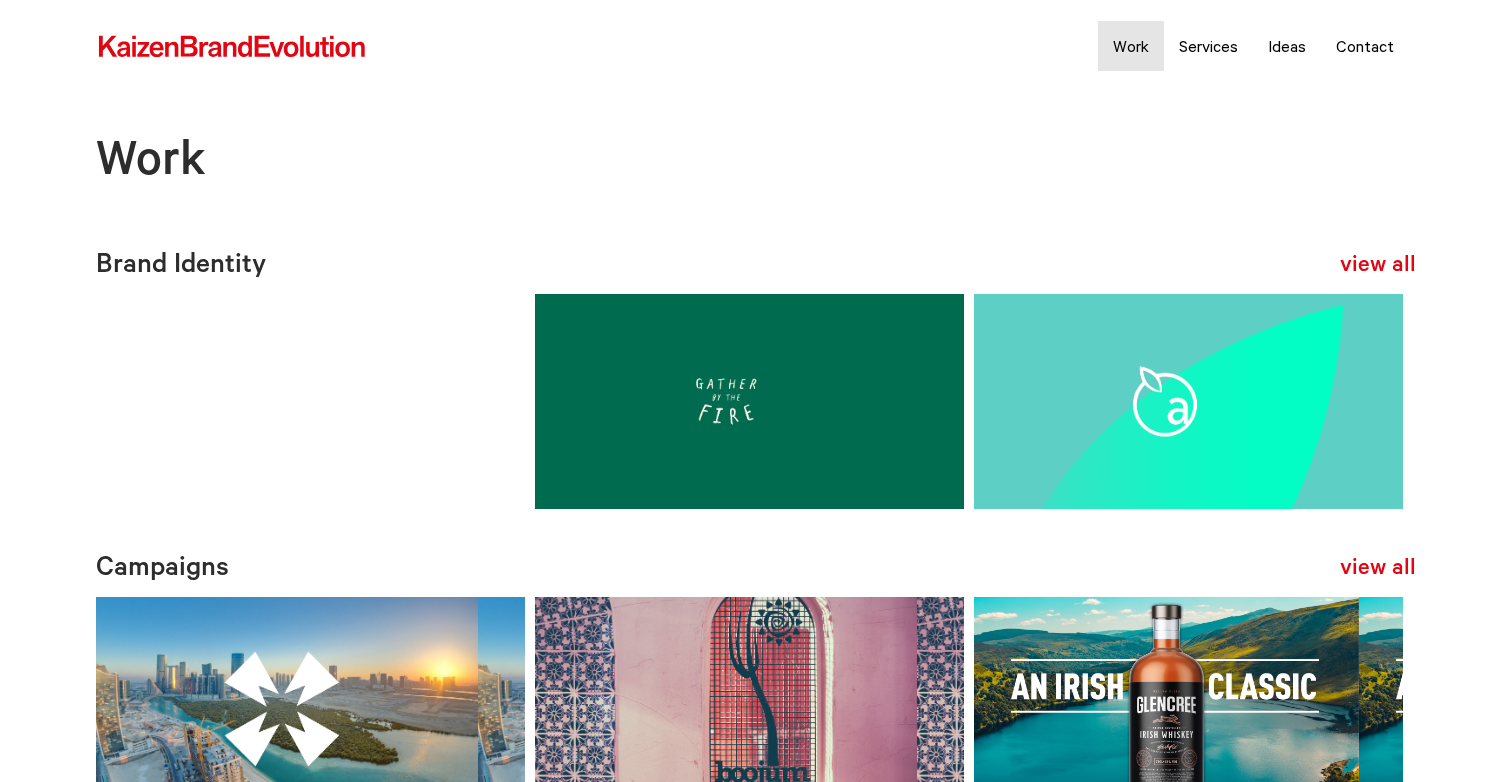 scroll, scrollTop: 0, scrollLeft: 0, axis: both 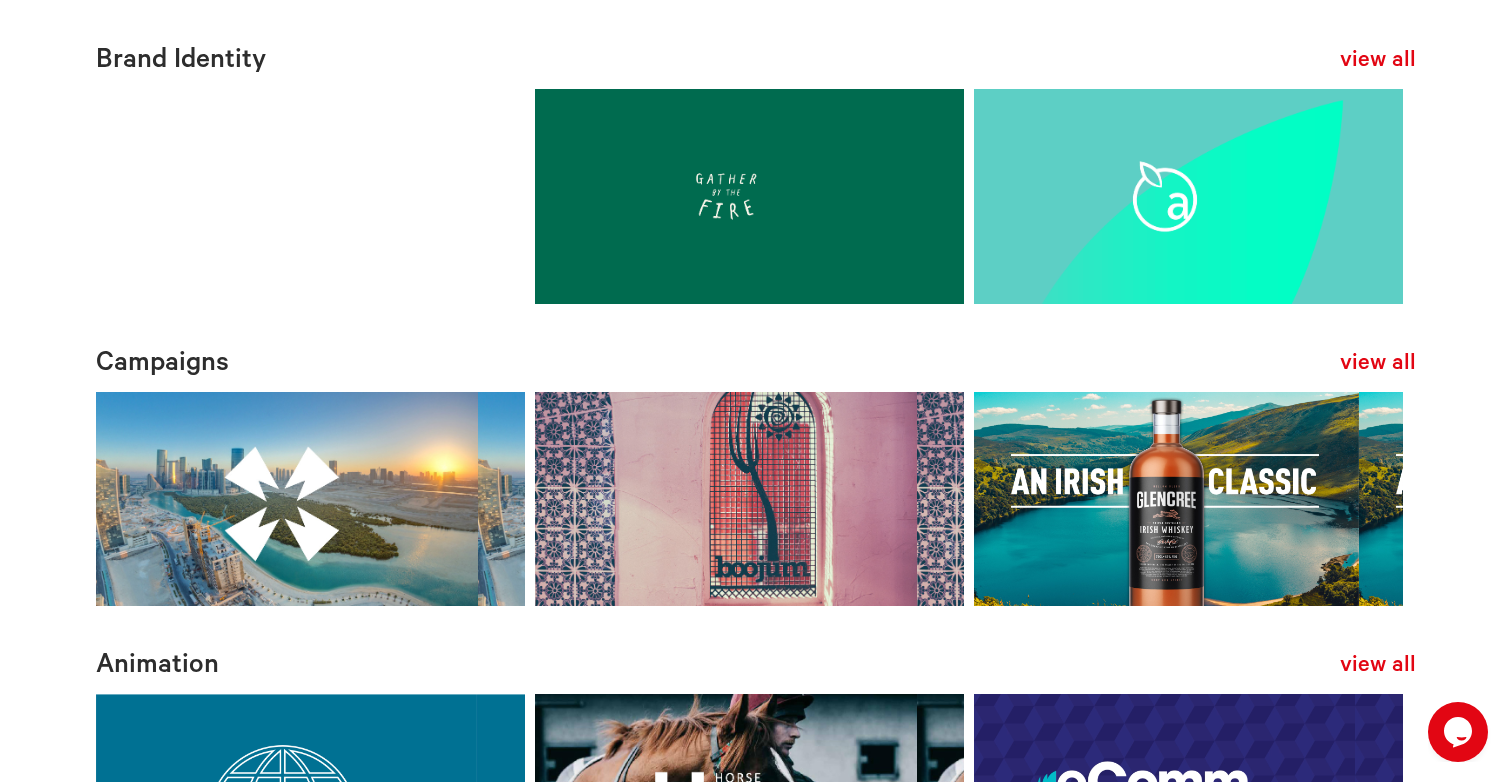 click at bounding box center [310, 499] 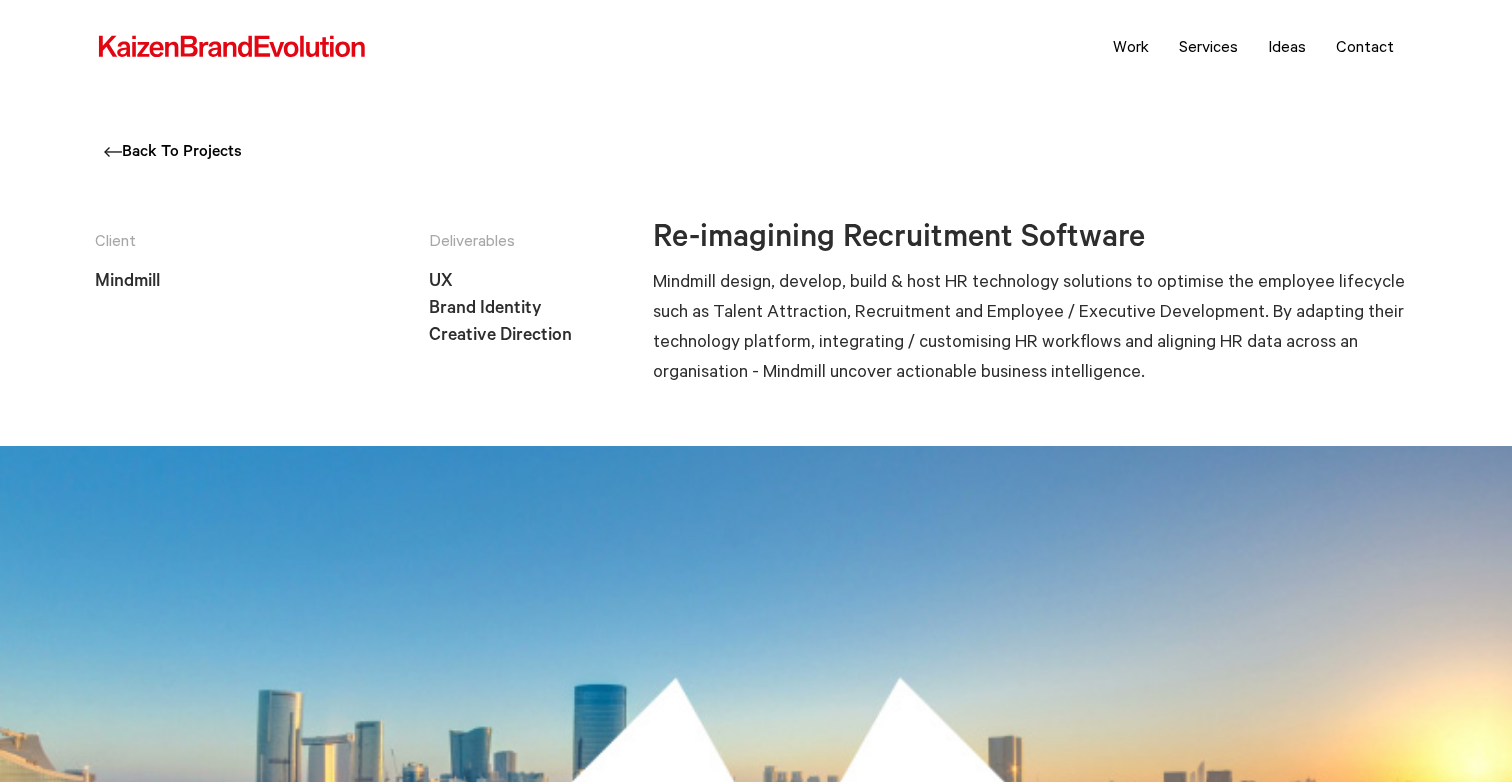 scroll, scrollTop: 0, scrollLeft: 0, axis: both 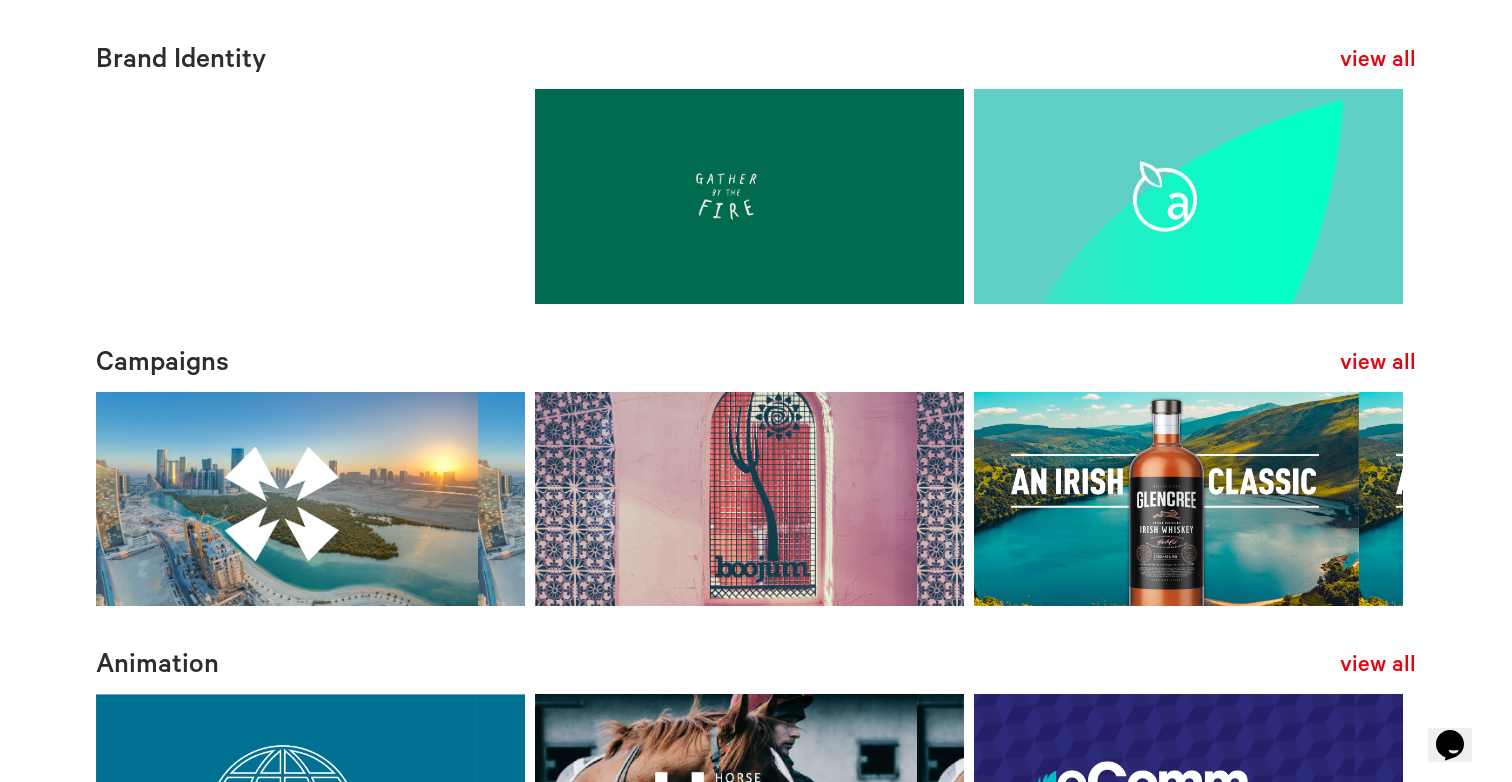 click at bounding box center [1188, 499] 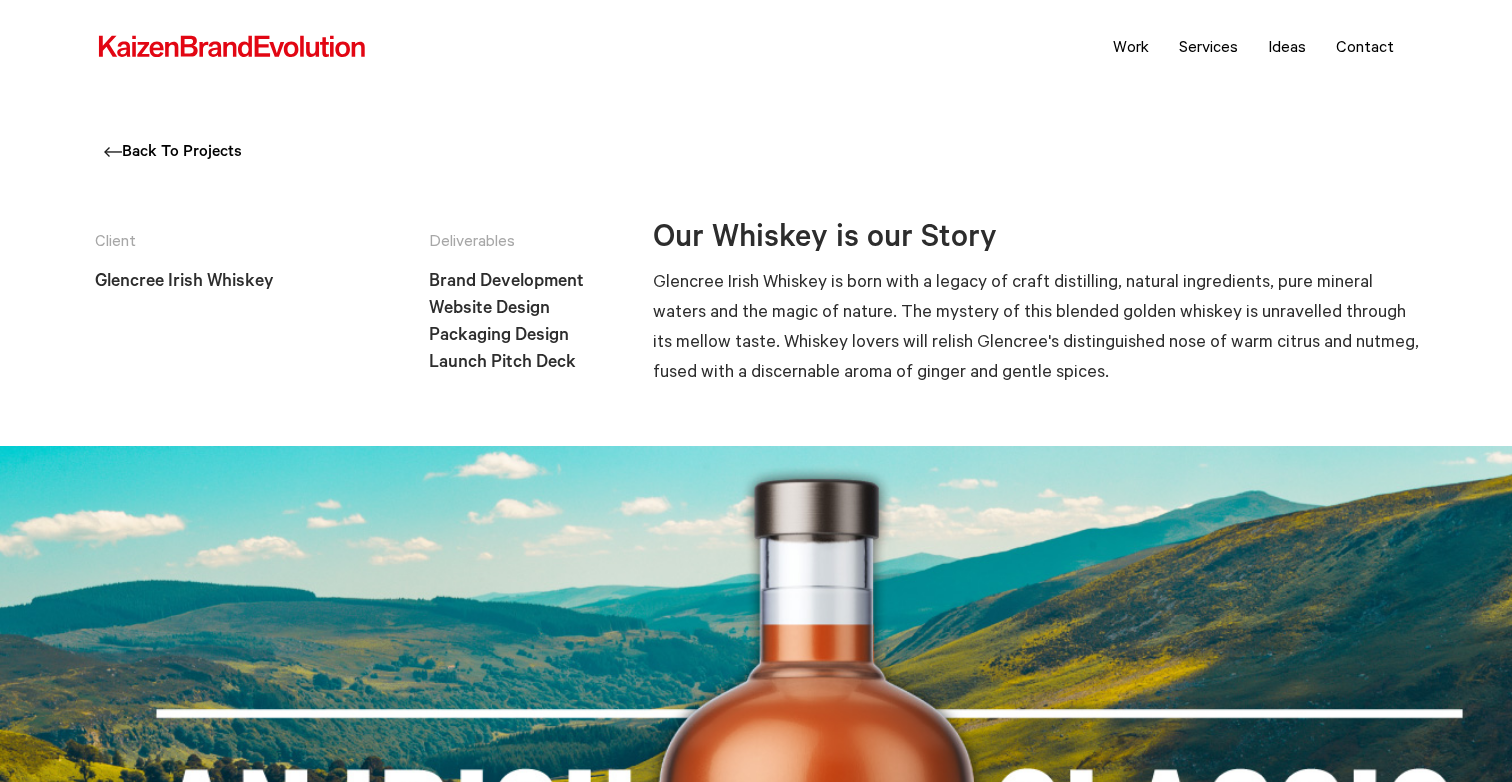 scroll, scrollTop: 0, scrollLeft: 0, axis: both 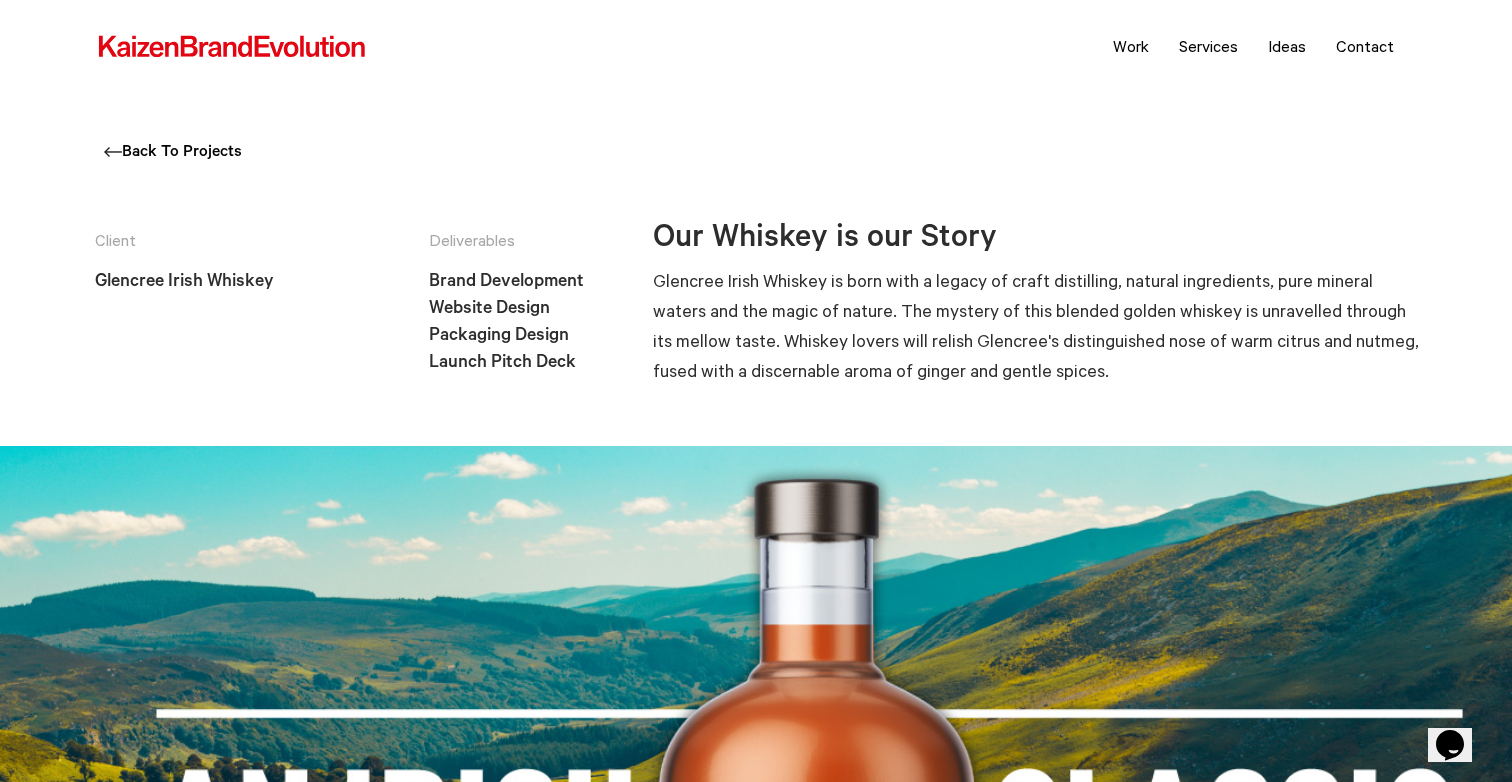 click on "Our Whiskey is our Story" at bounding box center [1037, 241] 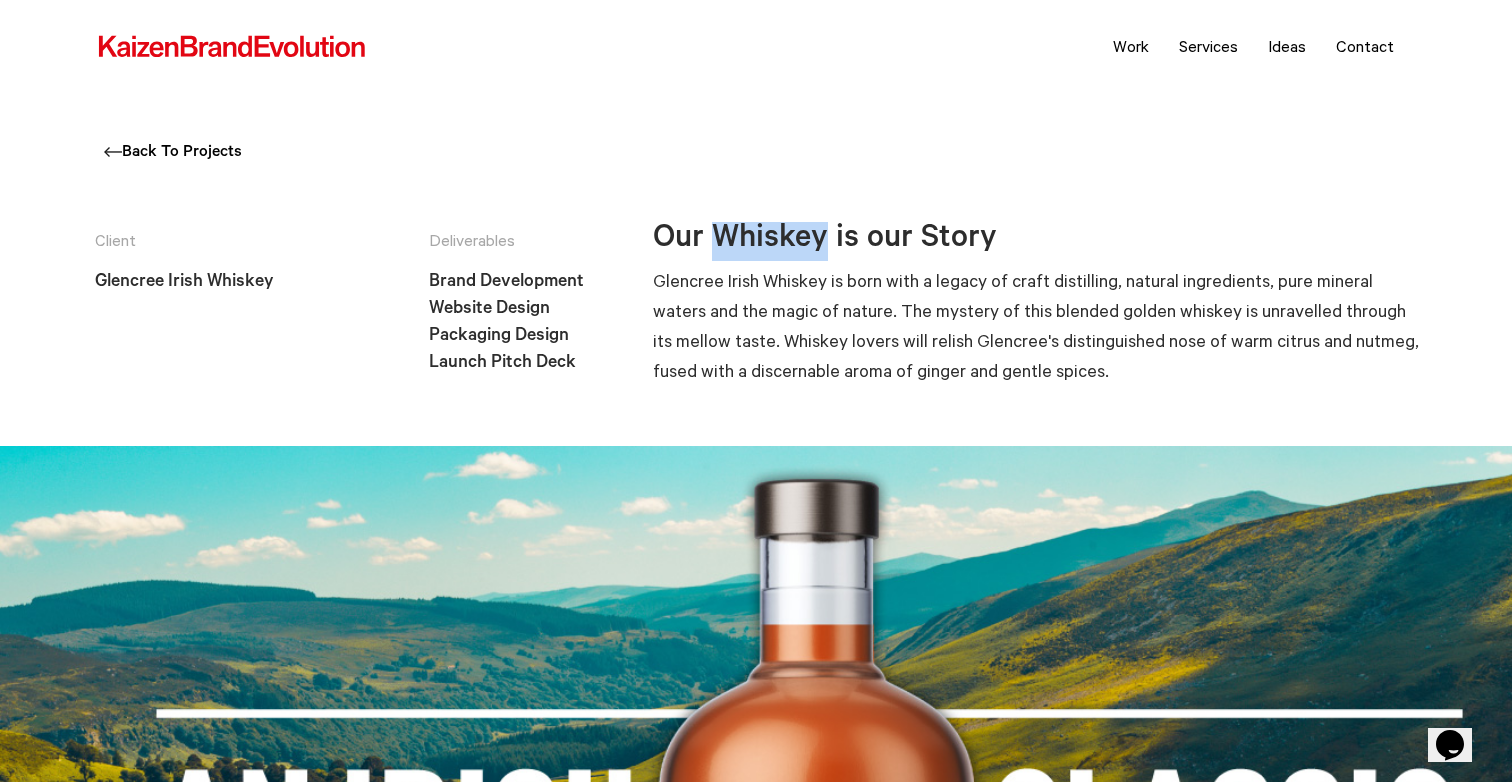 click on "Our Whiskey is our Story" at bounding box center (1037, 241) 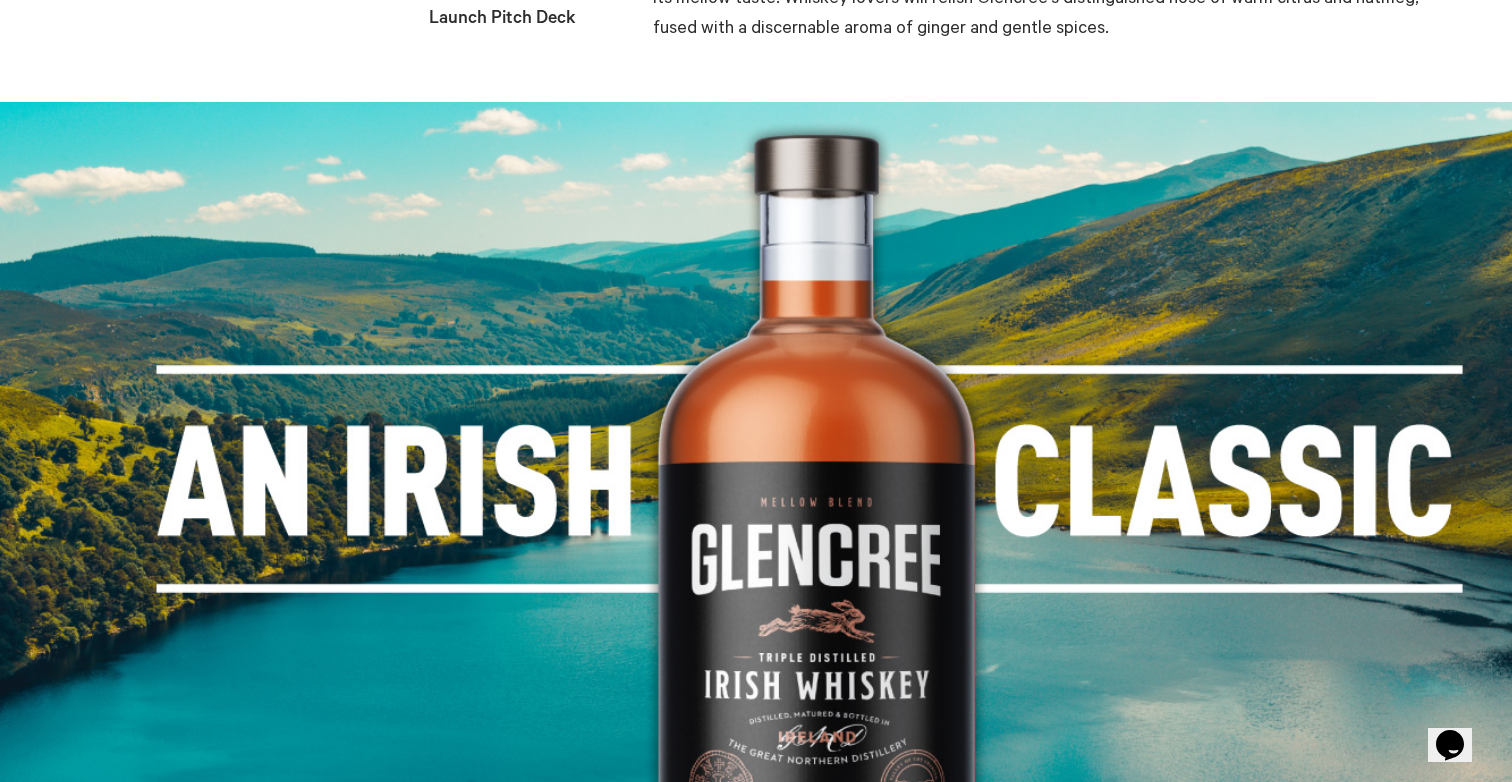 scroll, scrollTop: 0, scrollLeft: 0, axis: both 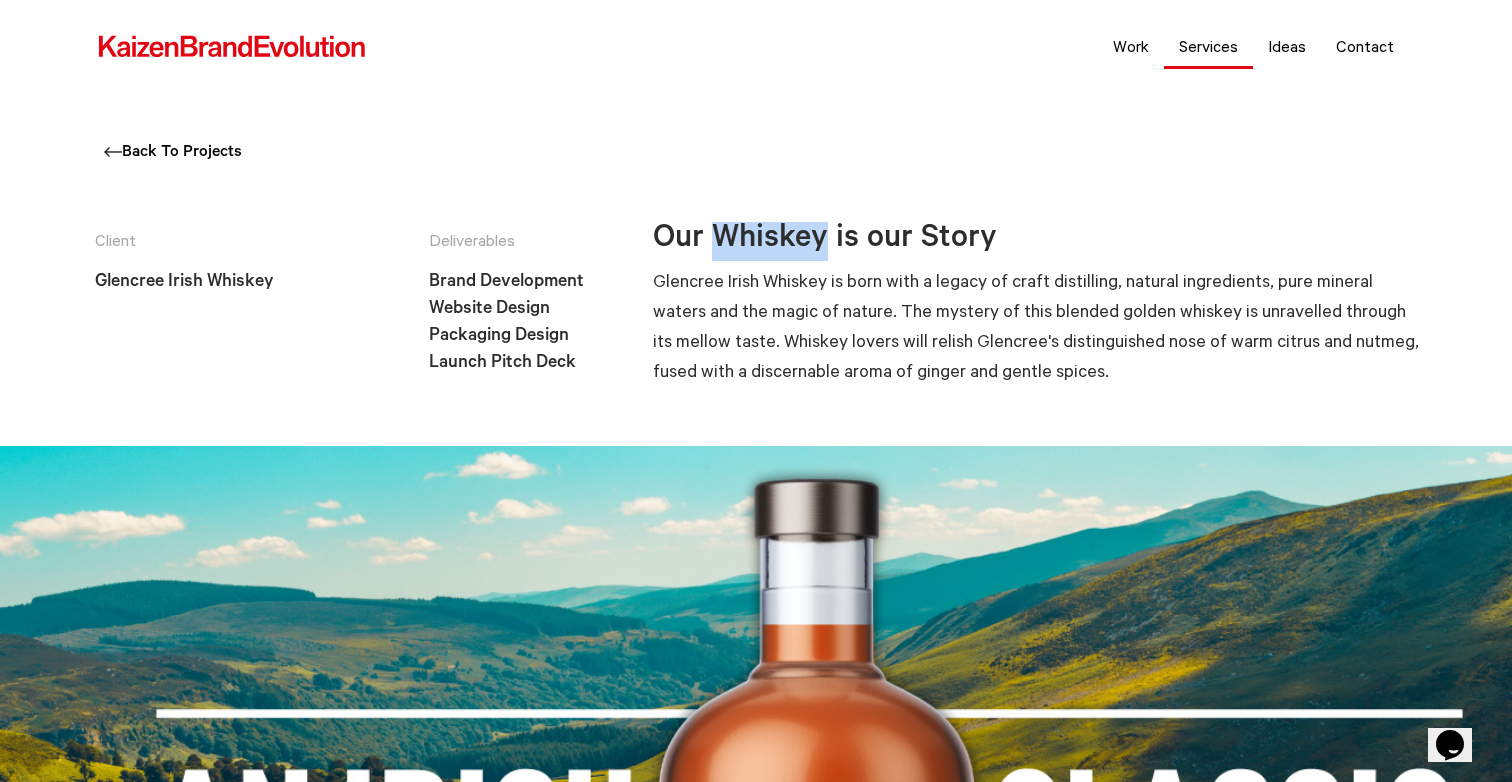 click on "Services" at bounding box center (1208, 46) 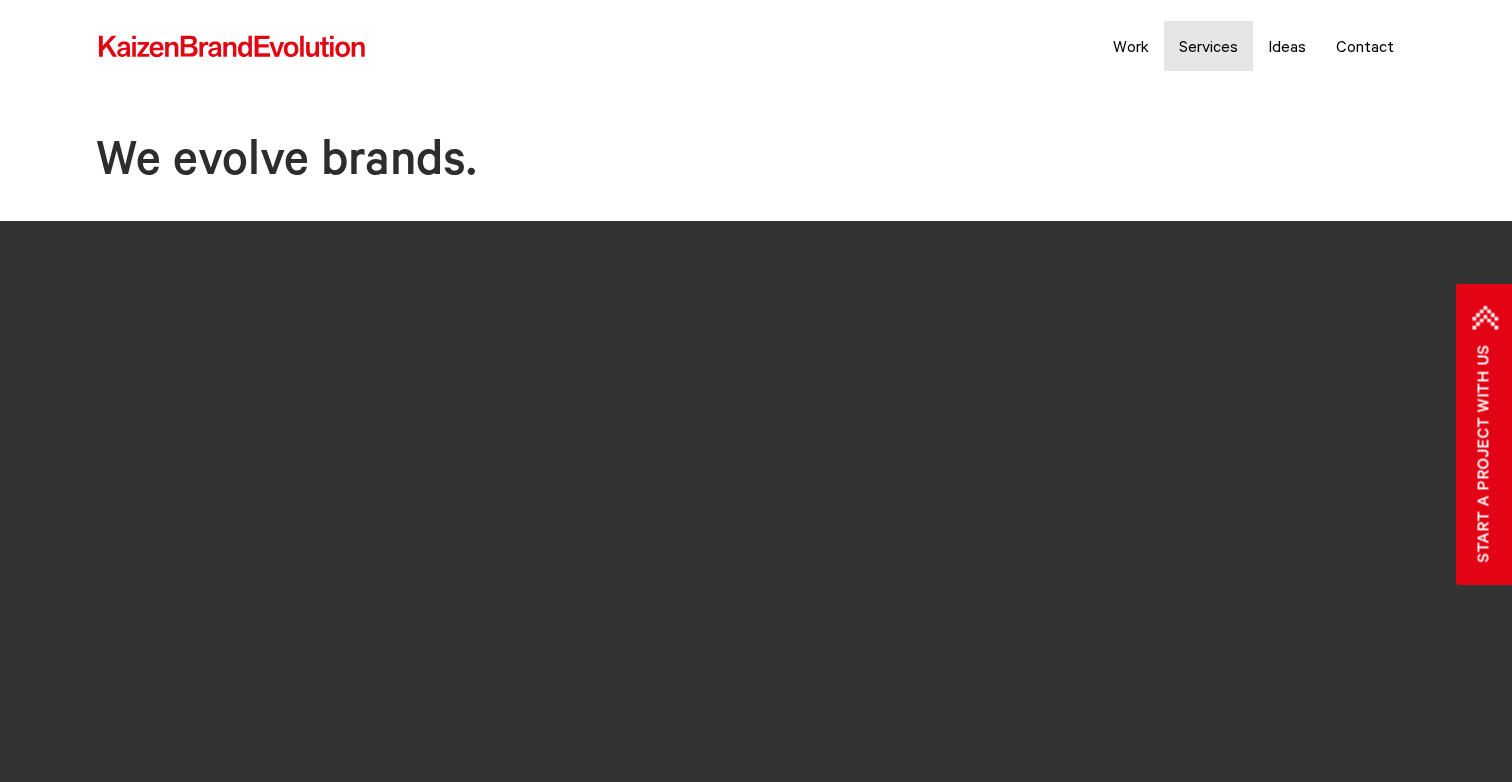 scroll, scrollTop: 0, scrollLeft: 0, axis: both 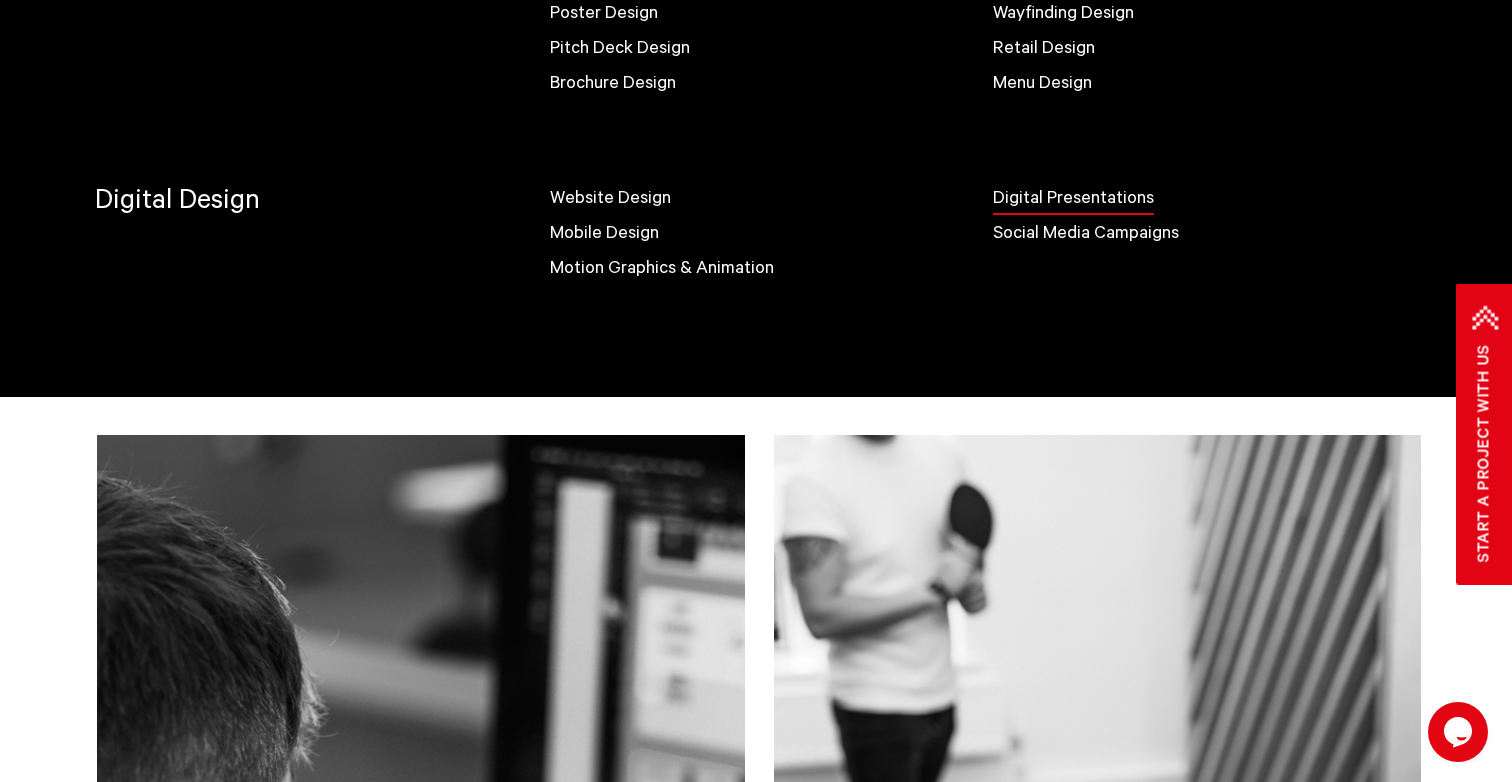 click on "Digital Presentations" at bounding box center (1073, 197) 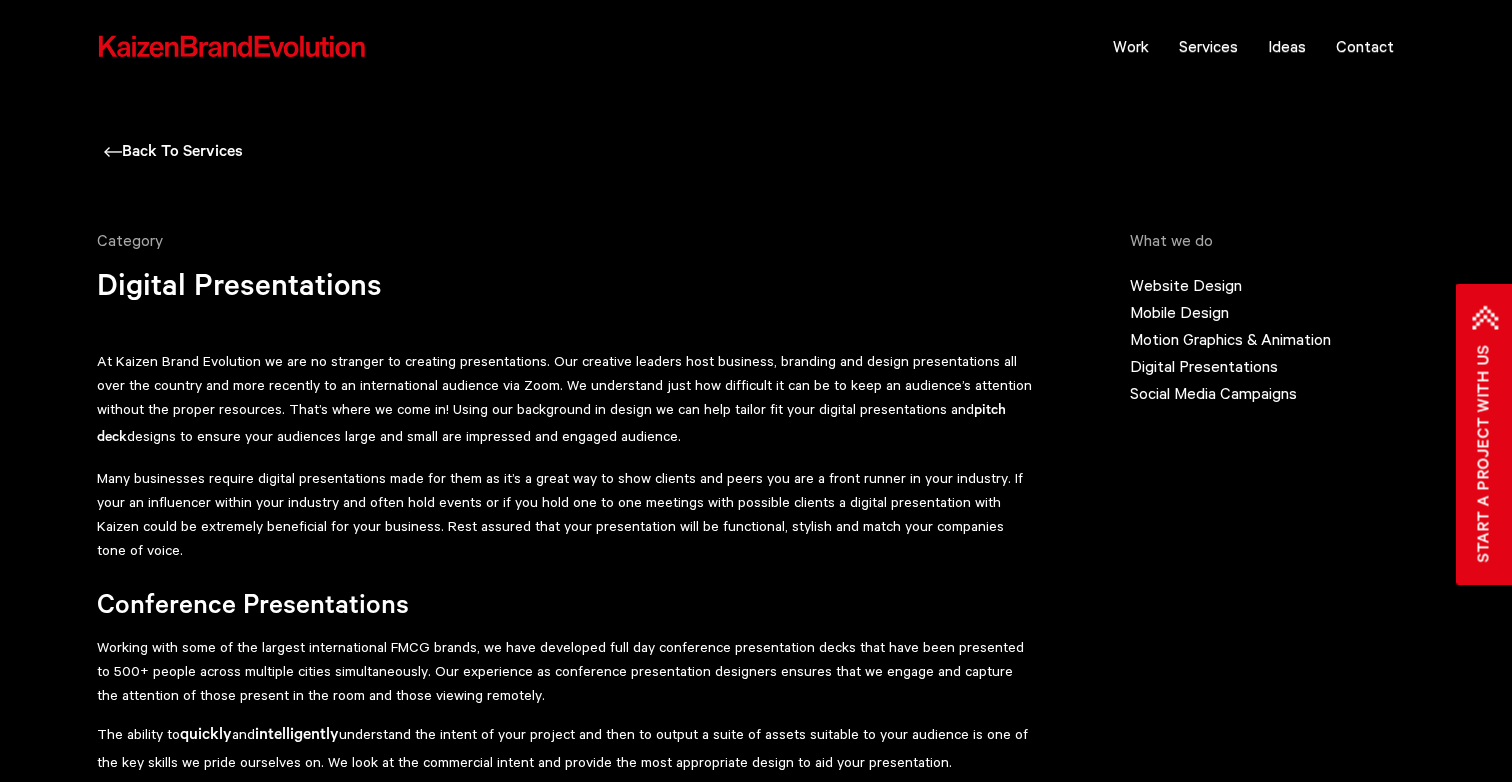 scroll, scrollTop: 0, scrollLeft: 0, axis: both 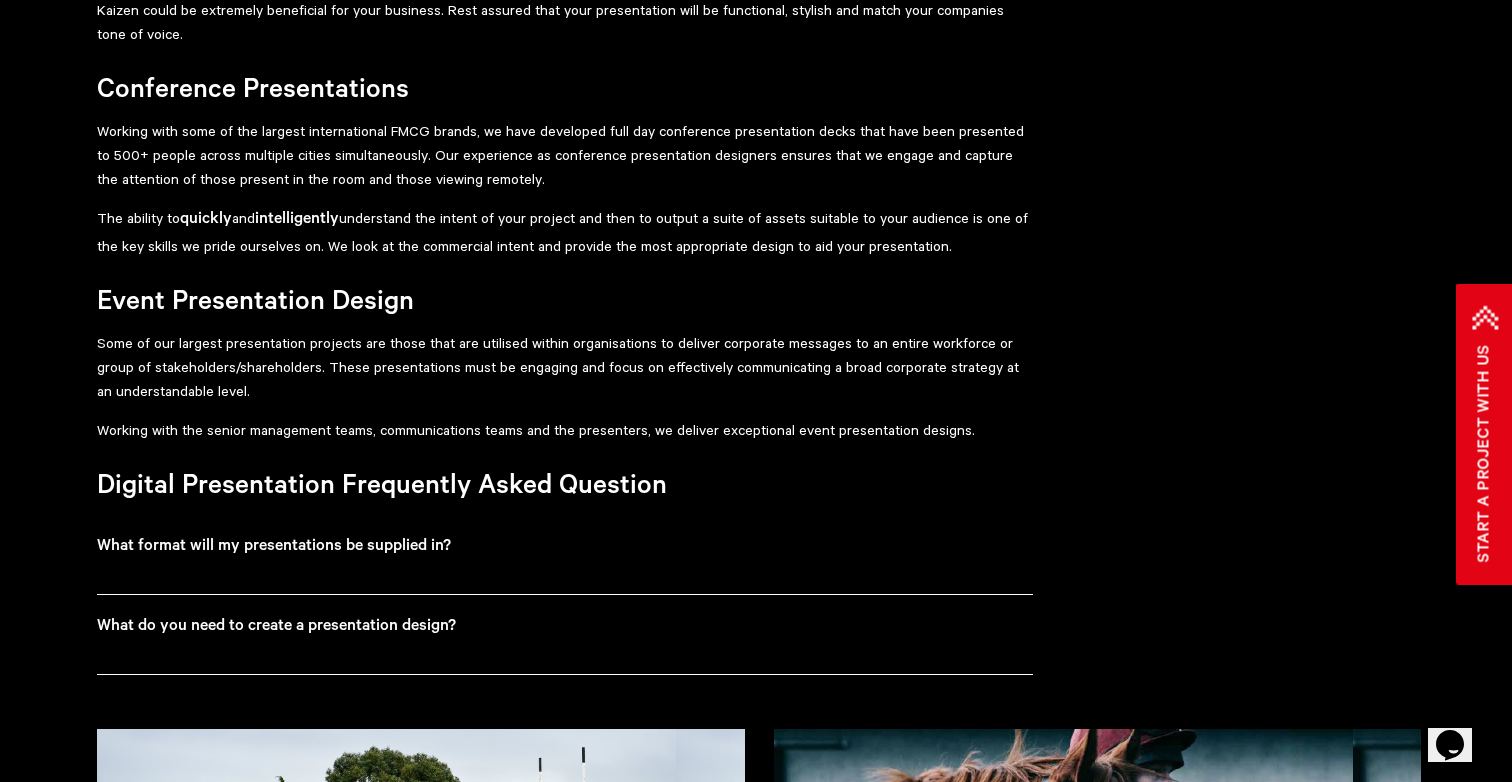 click on "What format will my presentations be supplied in?" at bounding box center (565, 547) 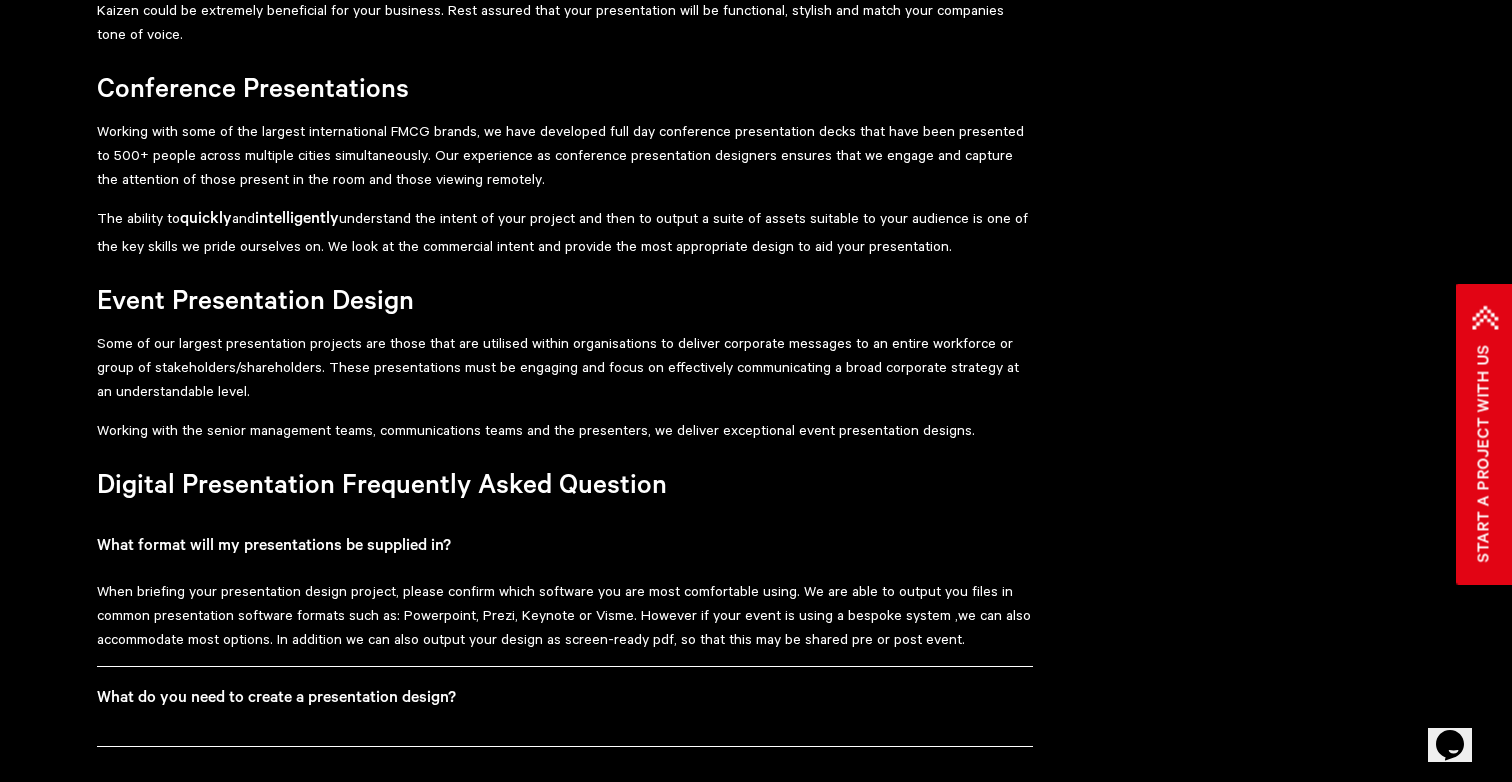 click on "What do you need to create a presentation design?" at bounding box center (565, 699) 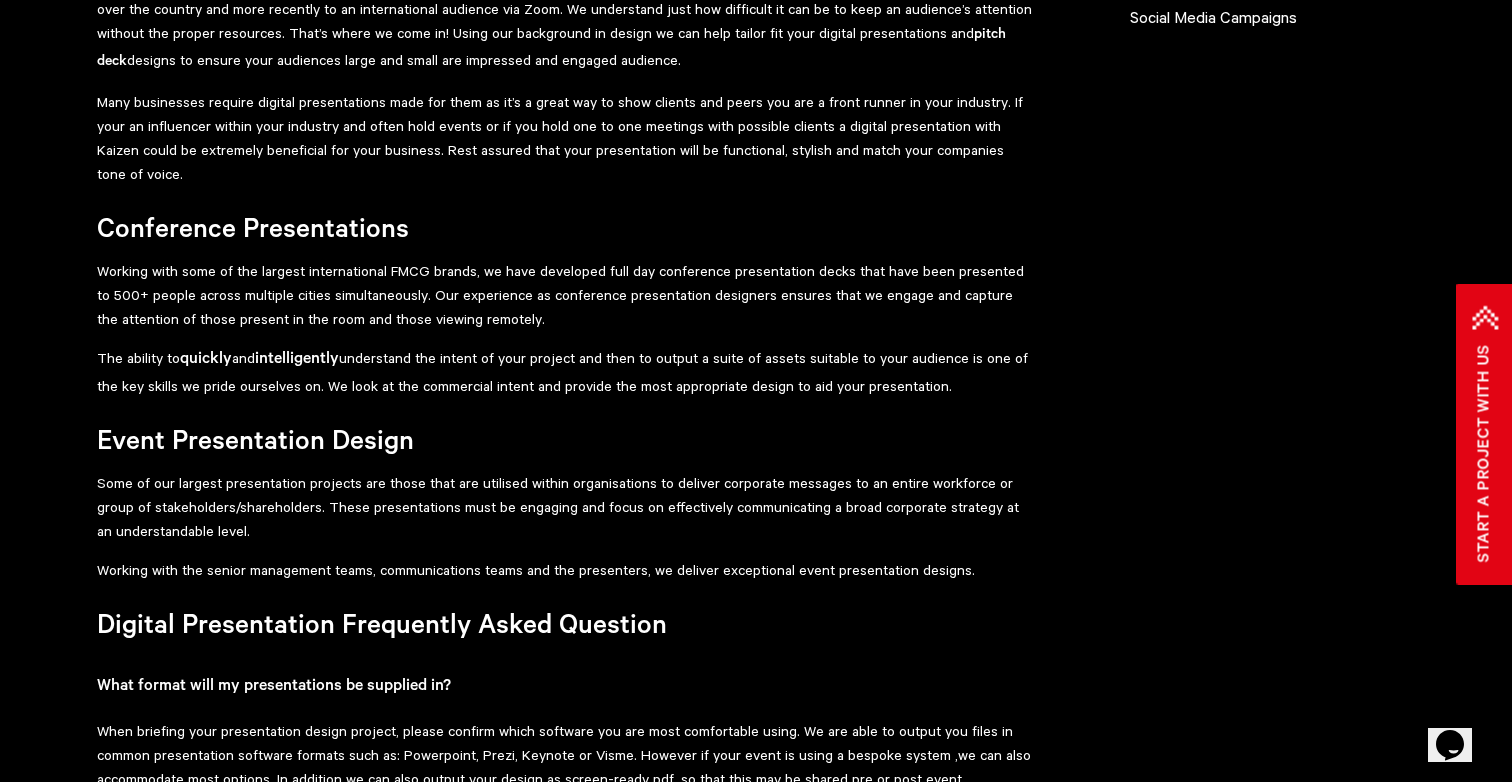 scroll, scrollTop: 0, scrollLeft: 0, axis: both 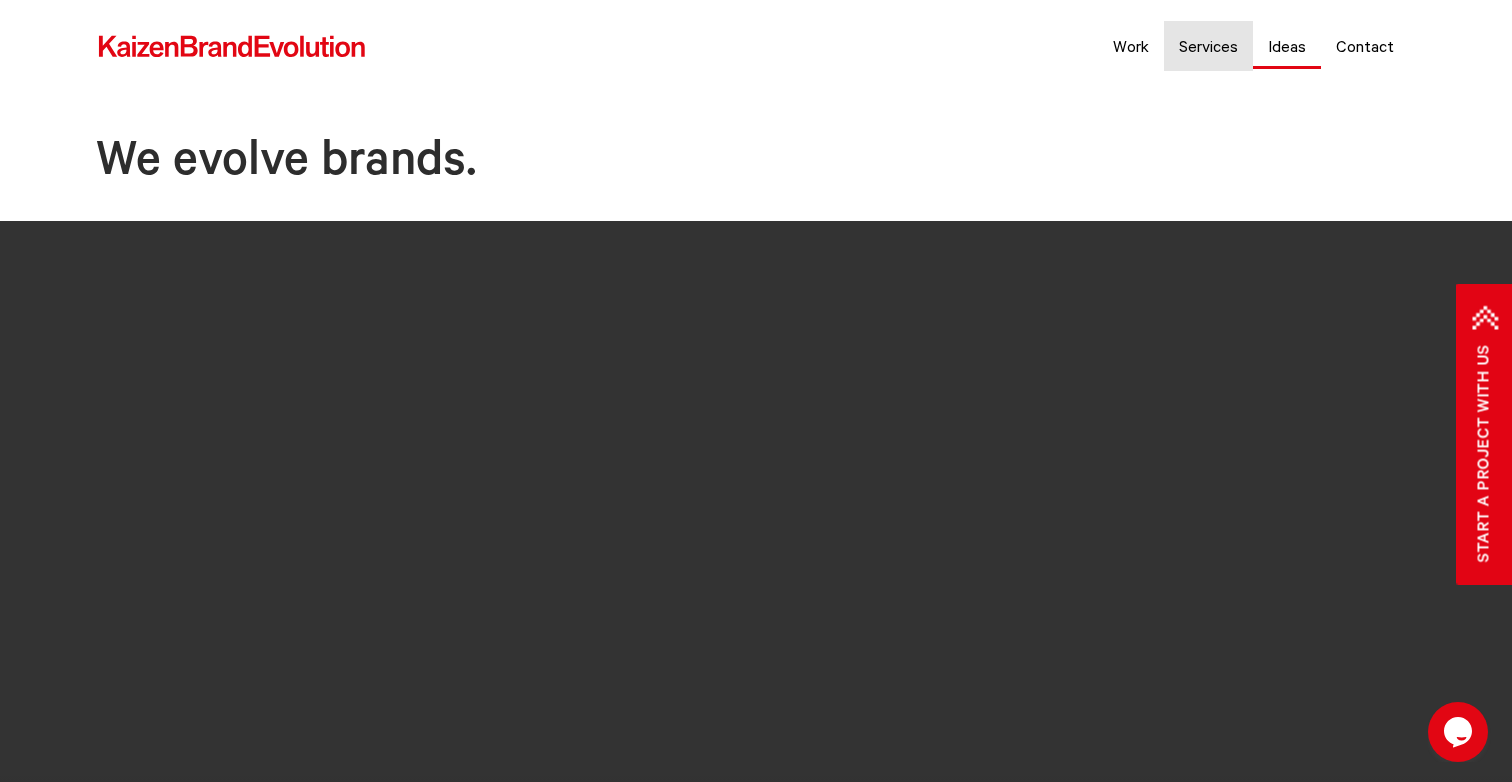 click on "Ideas" at bounding box center [1287, 46] 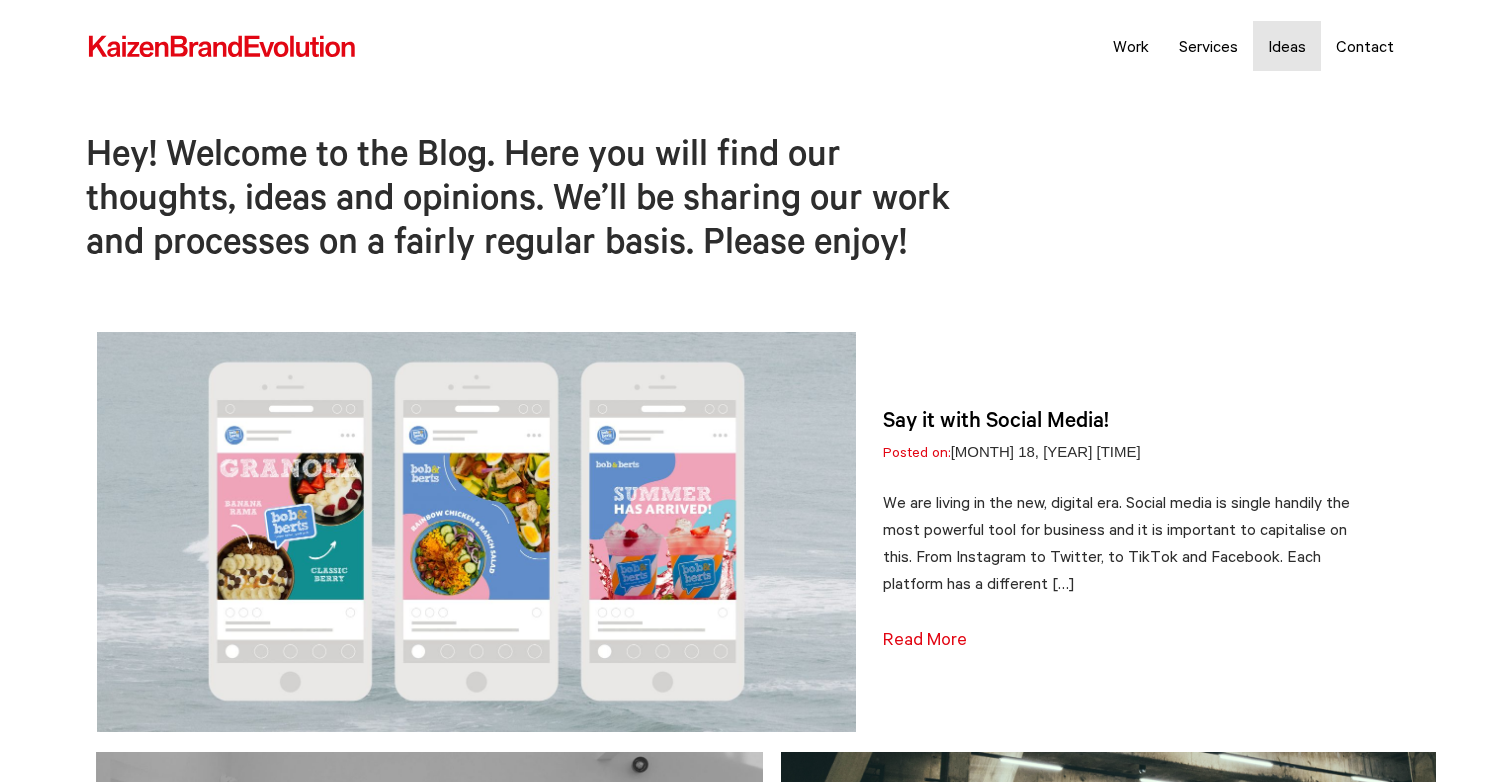 scroll, scrollTop: 0, scrollLeft: 0, axis: both 